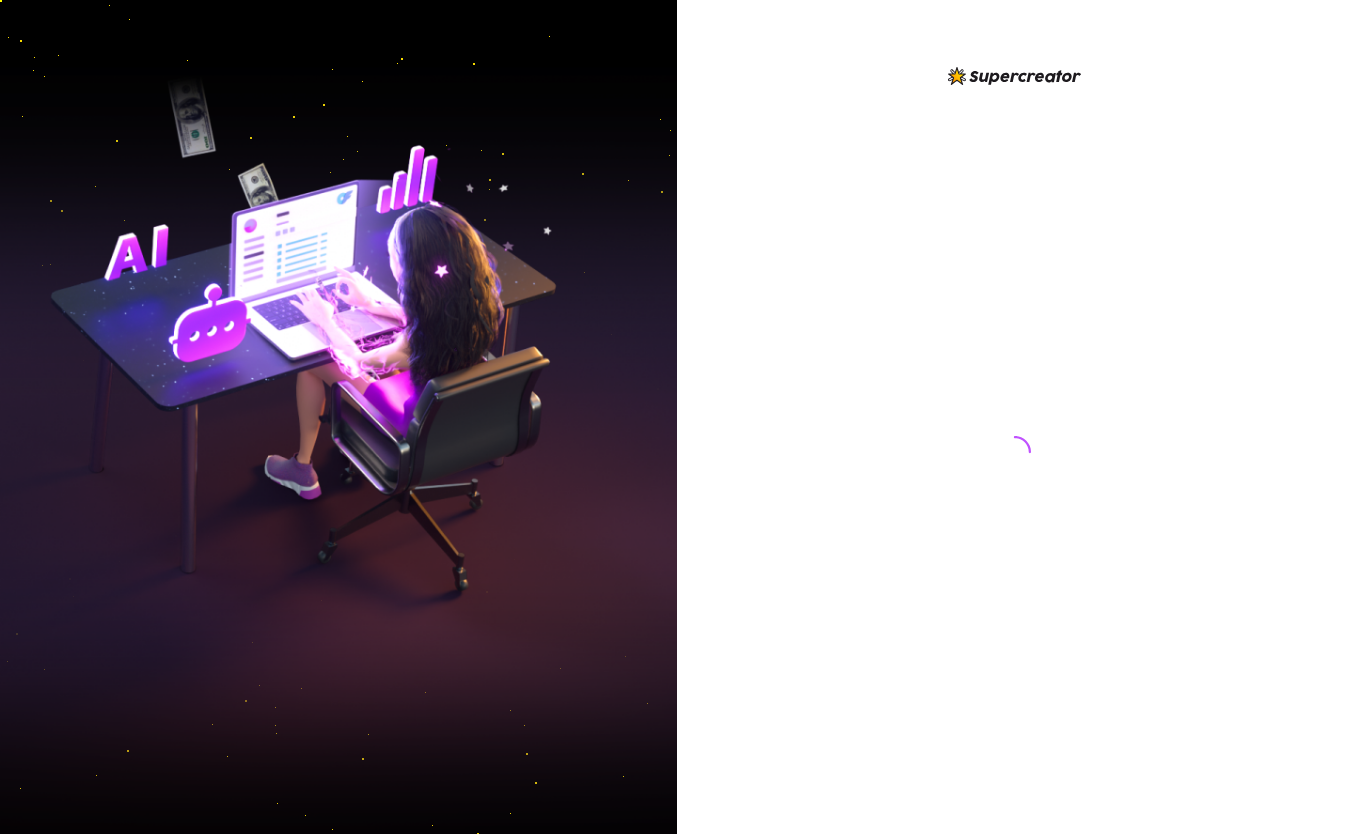 scroll, scrollTop: 0, scrollLeft: 0, axis: both 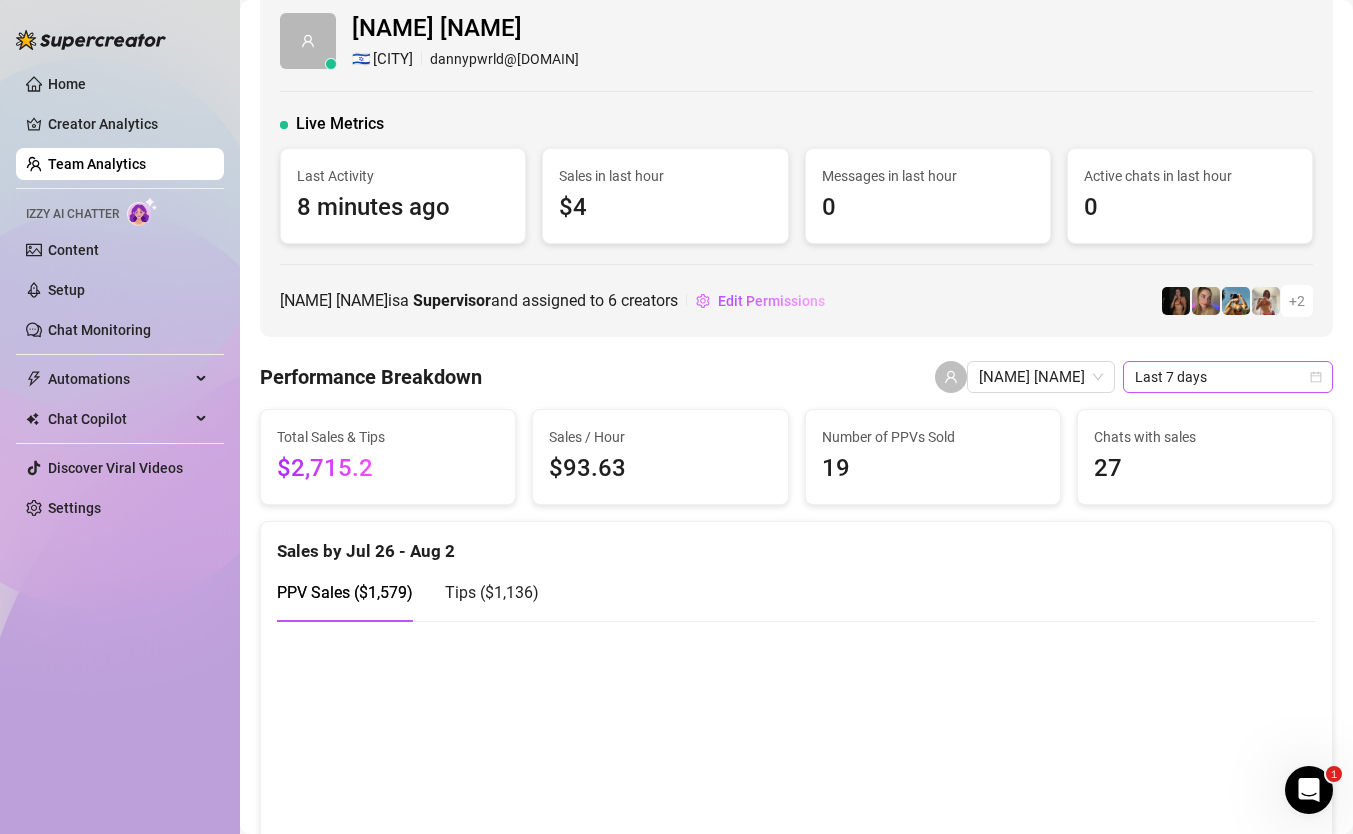 click on "Last 7 days" at bounding box center [1228, 377] 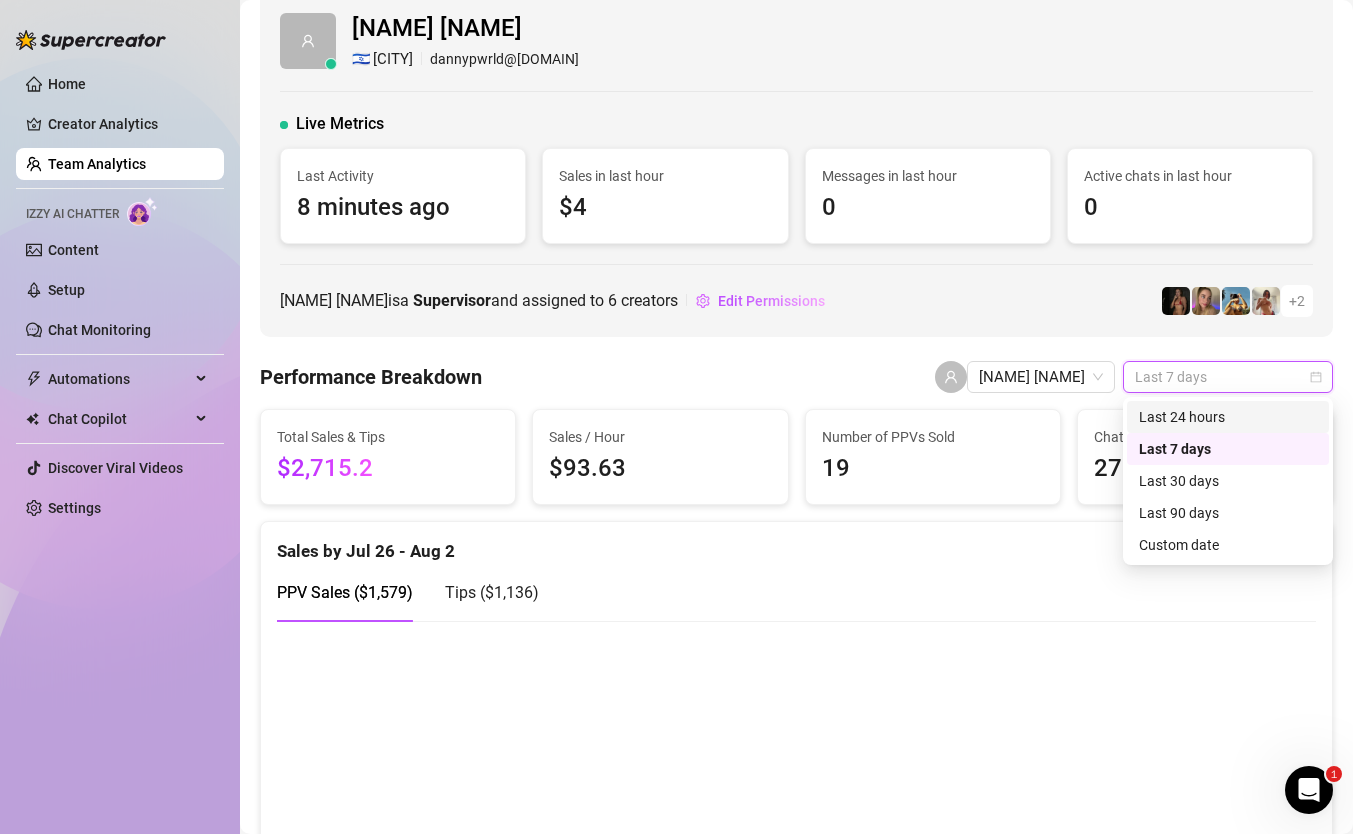 click on "Last 24 hours" at bounding box center (1228, 417) 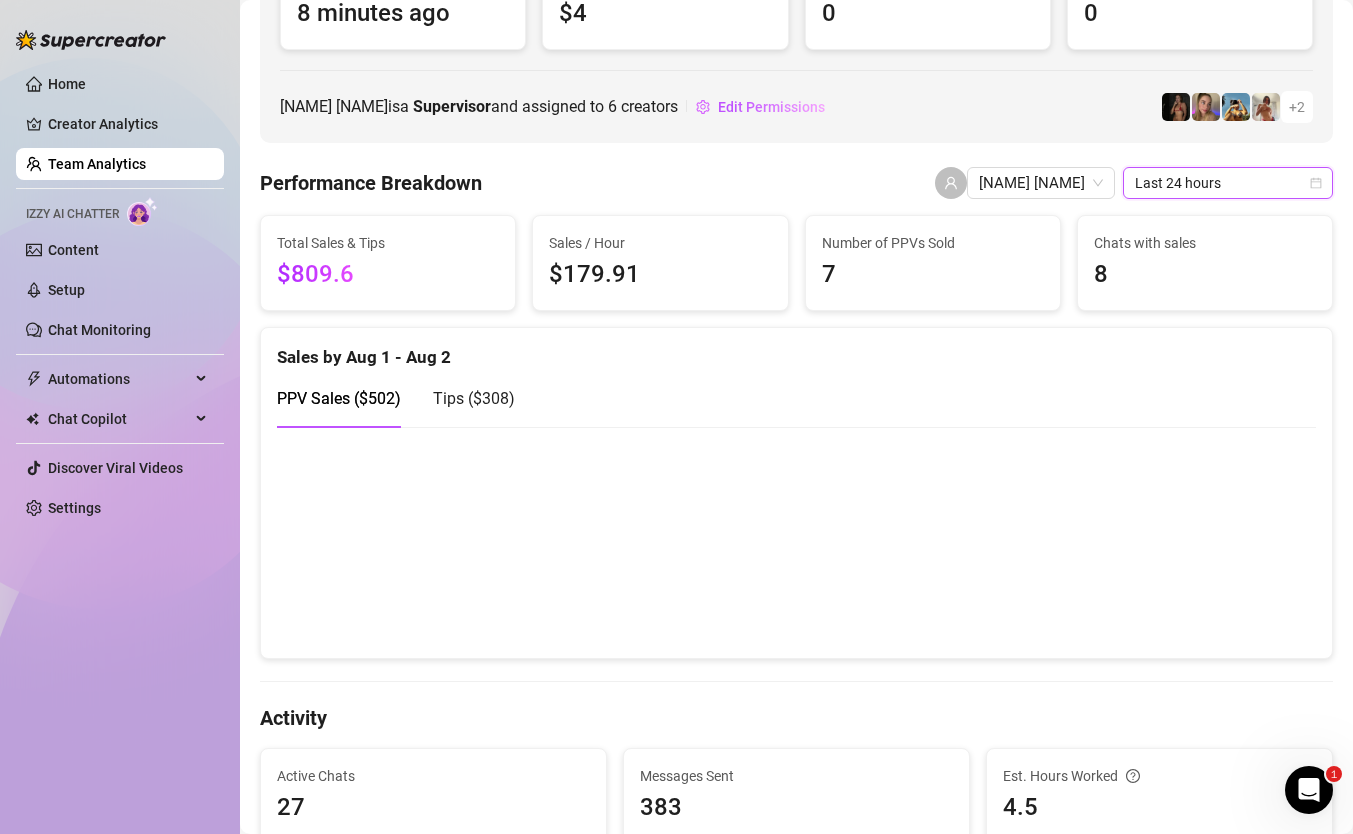scroll, scrollTop: 0, scrollLeft: 0, axis: both 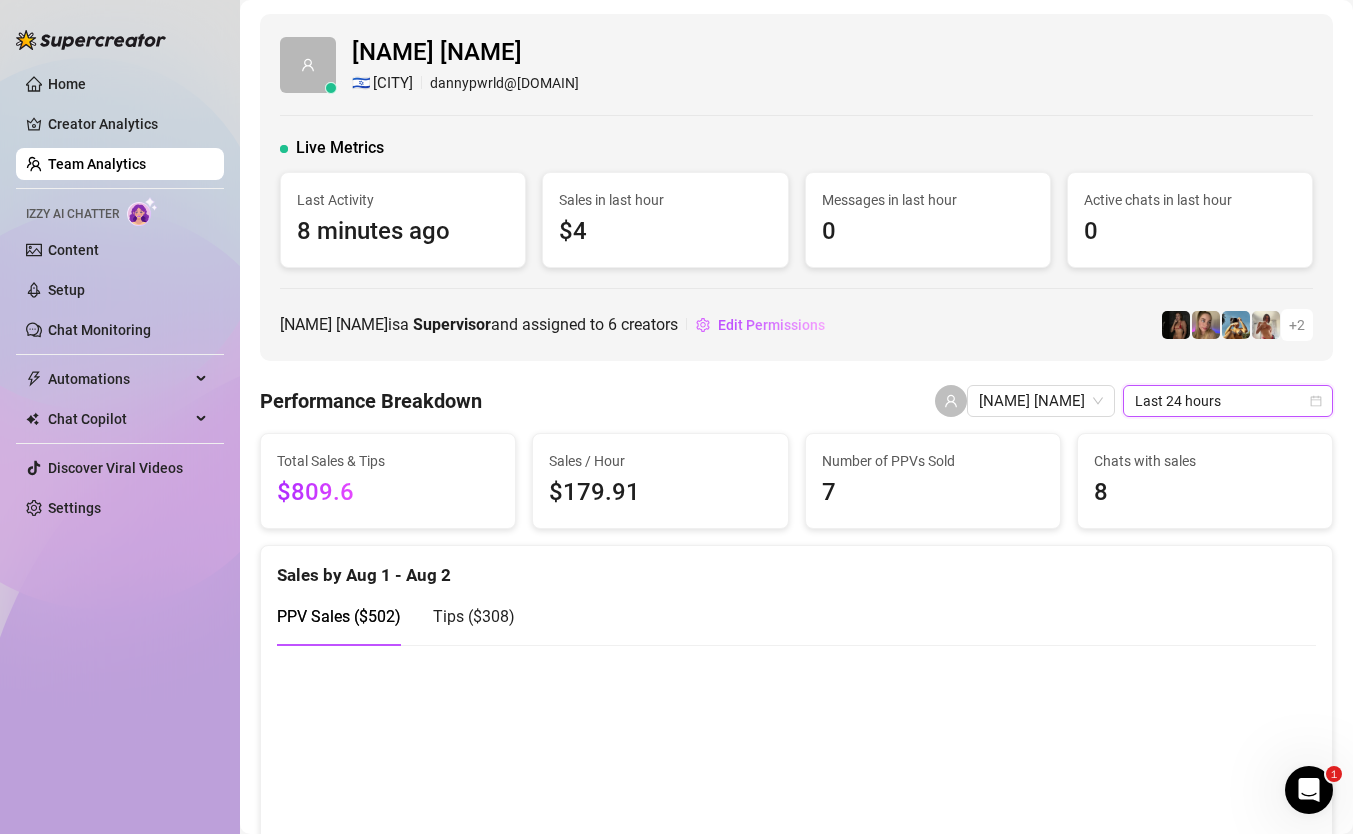 click on "Last 24 hours" at bounding box center (1228, 401) 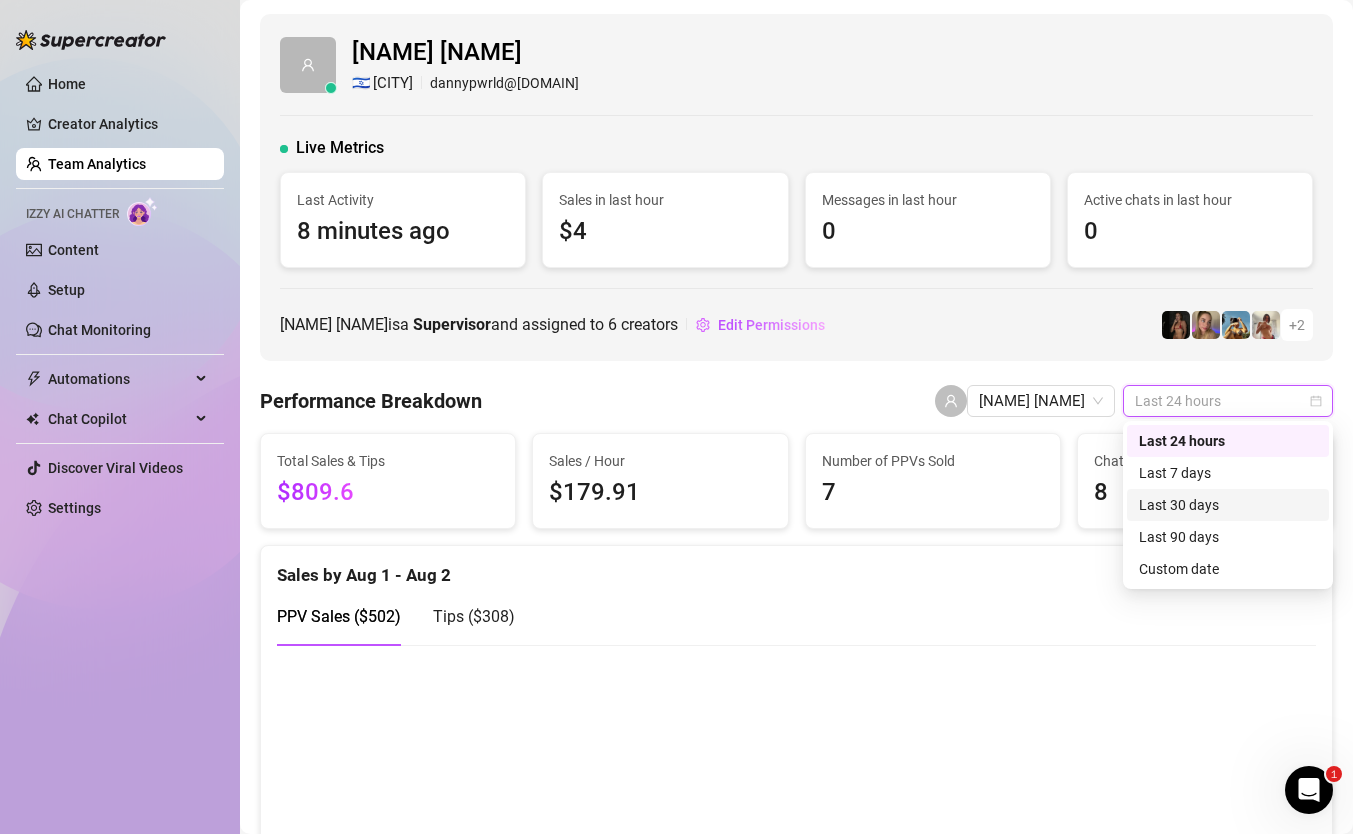 click on "Last 30 days" at bounding box center (1228, 505) 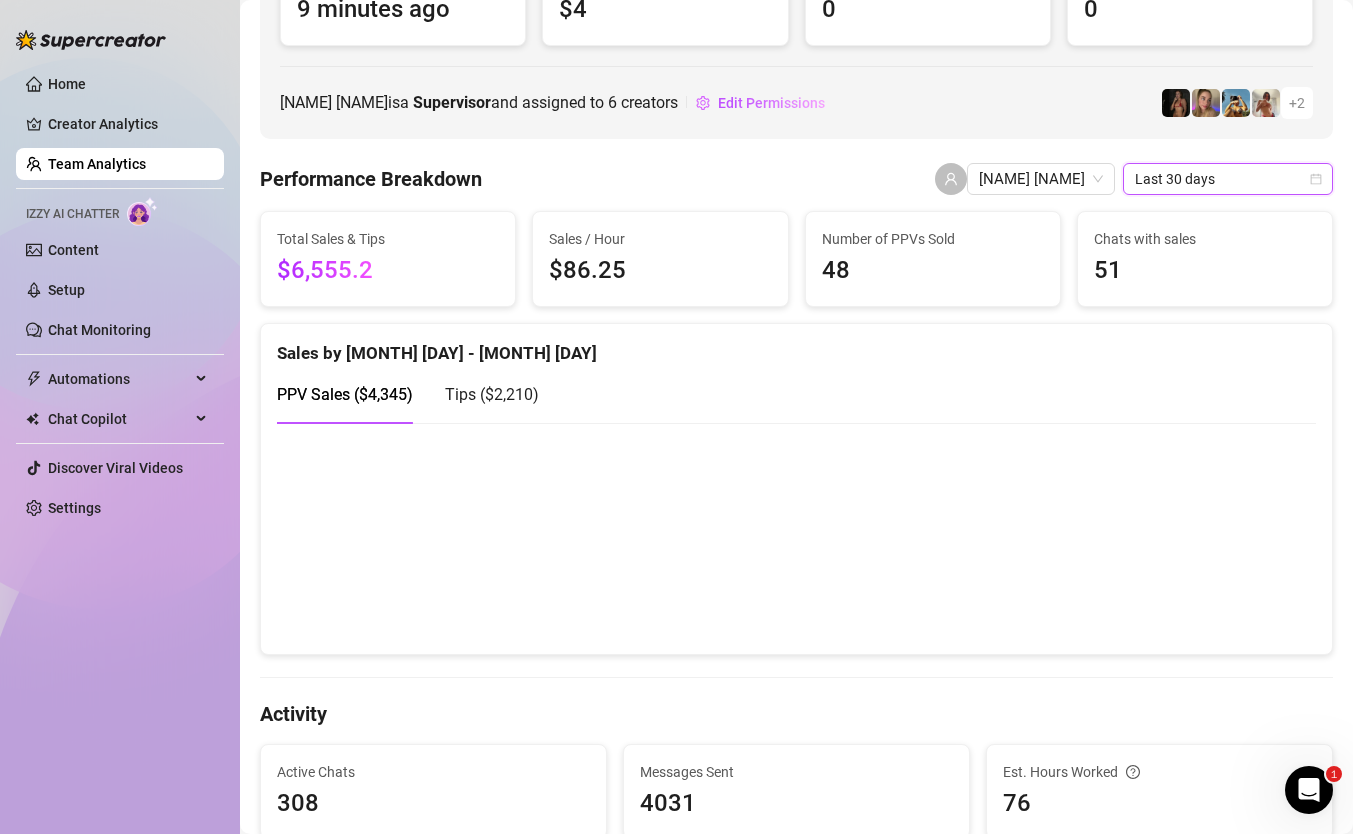 scroll, scrollTop: 0, scrollLeft: 0, axis: both 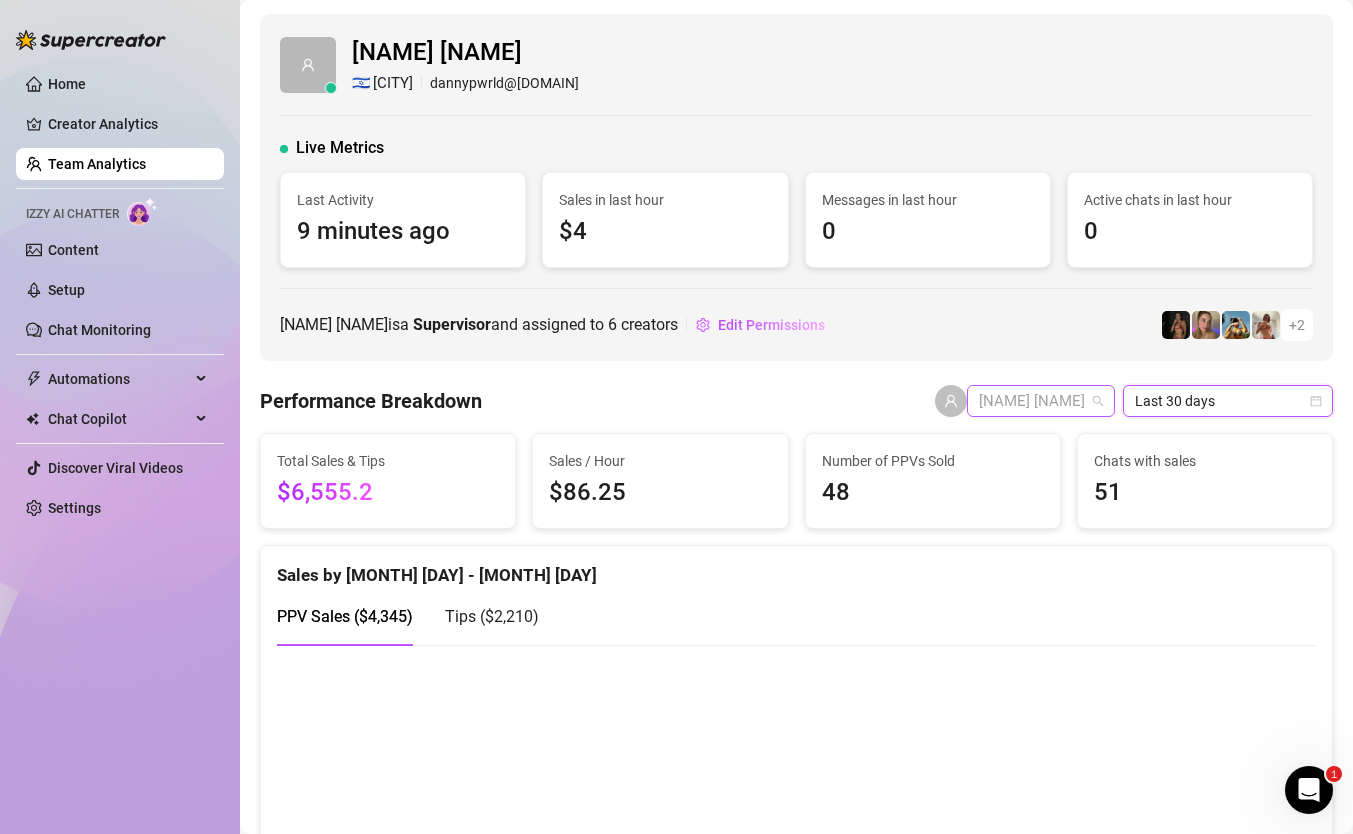 click on "[NAME] [NAME]" at bounding box center [1041, 401] 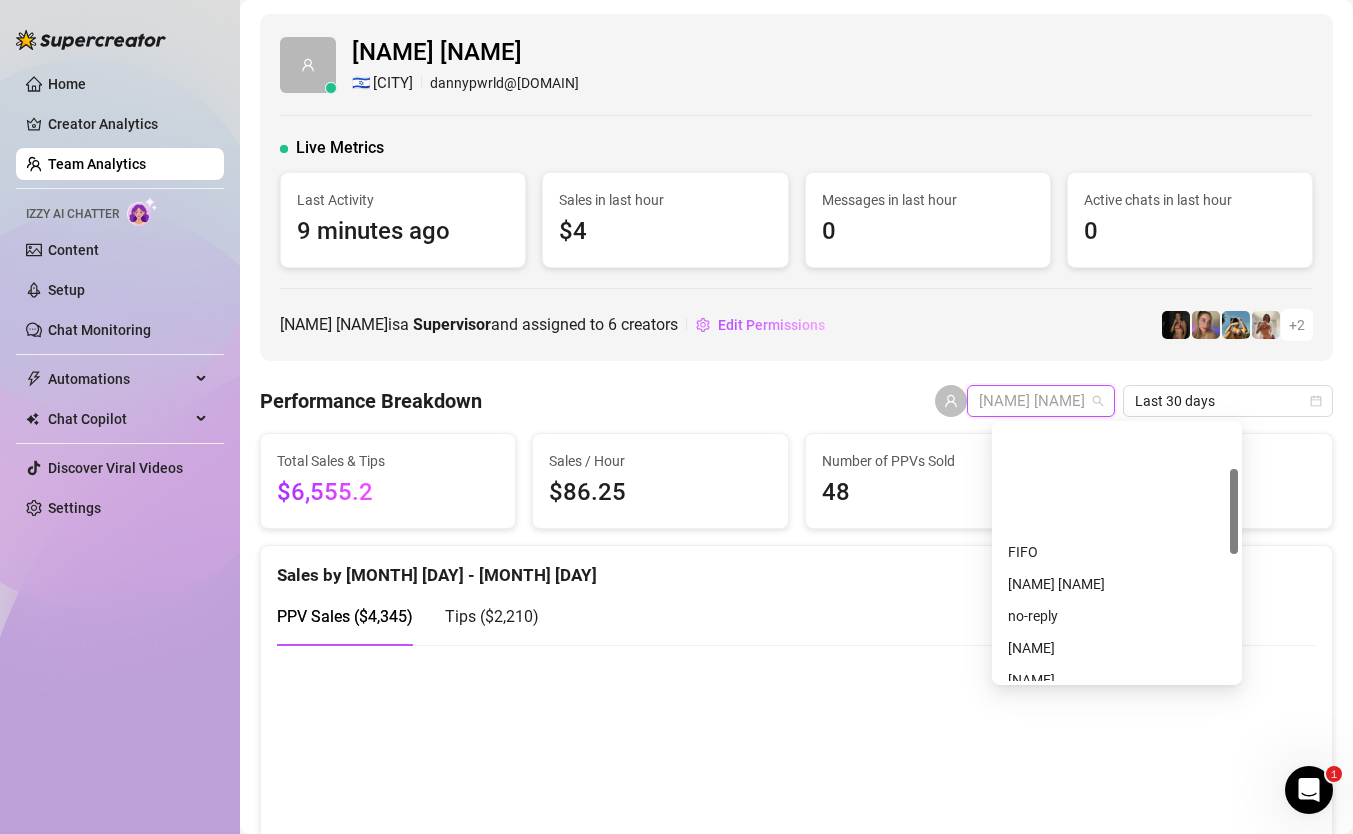 scroll, scrollTop: 0, scrollLeft: 0, axis: both 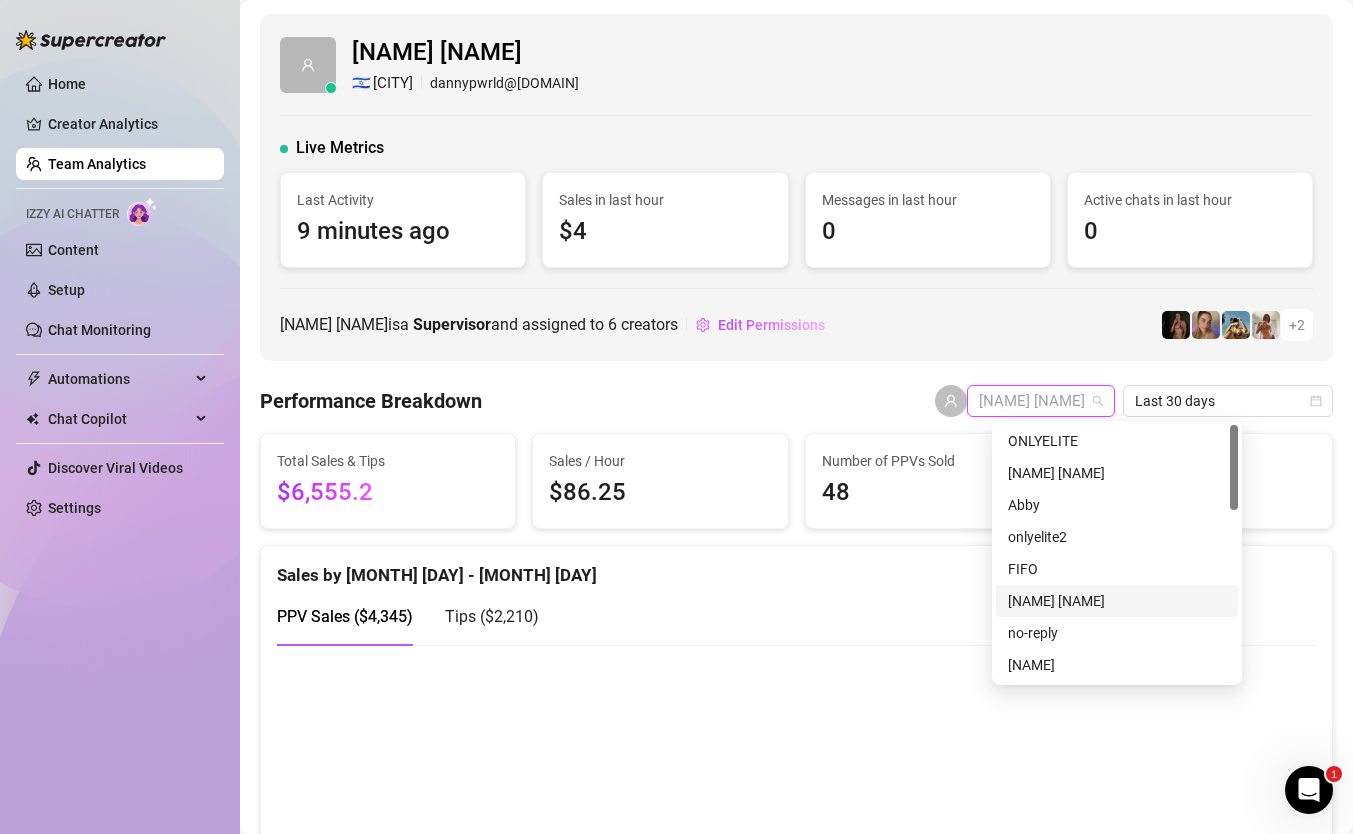 click on "[NAME] [NAME]" at bounding box center [1117, 601] 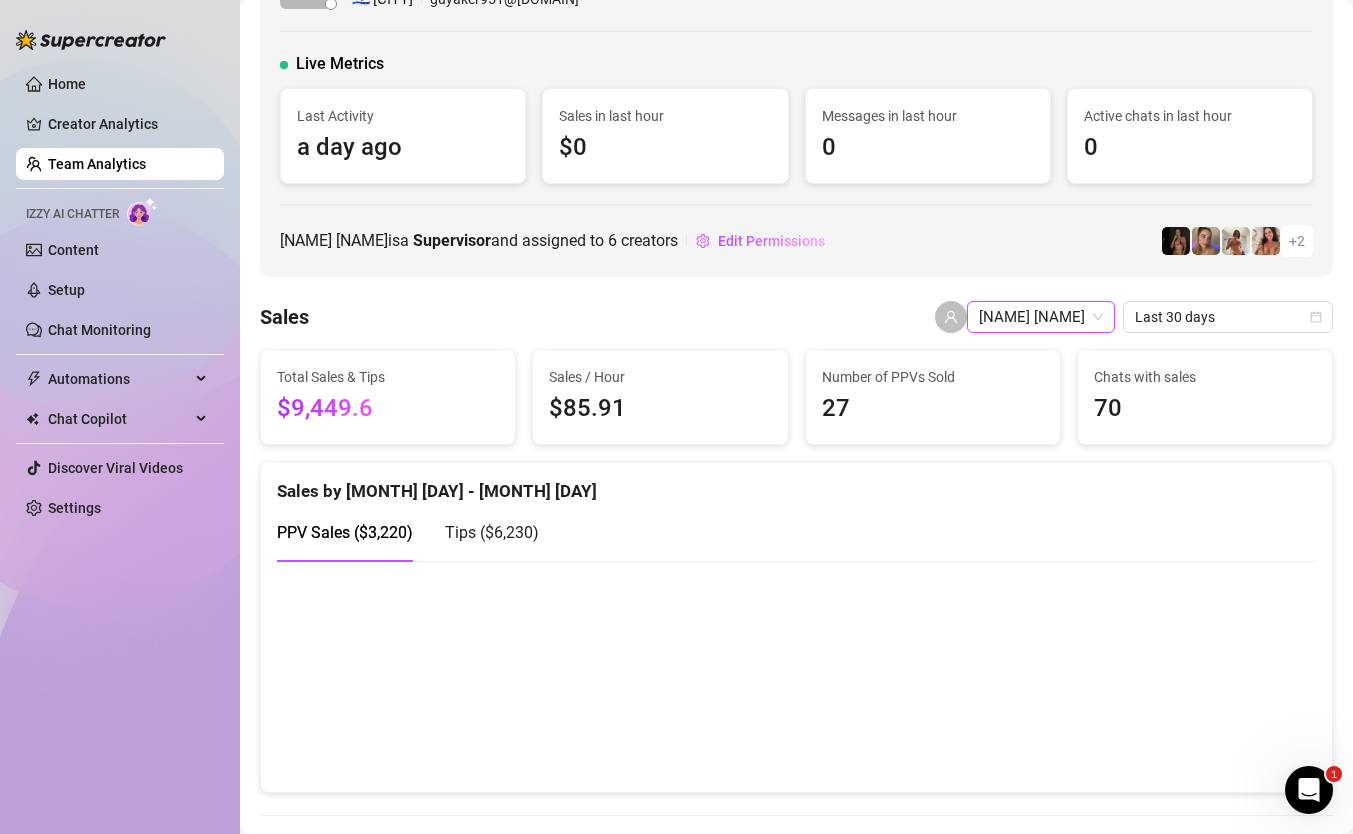 scroll, scrollTop: 0, scrollLeft: 0, axis: both 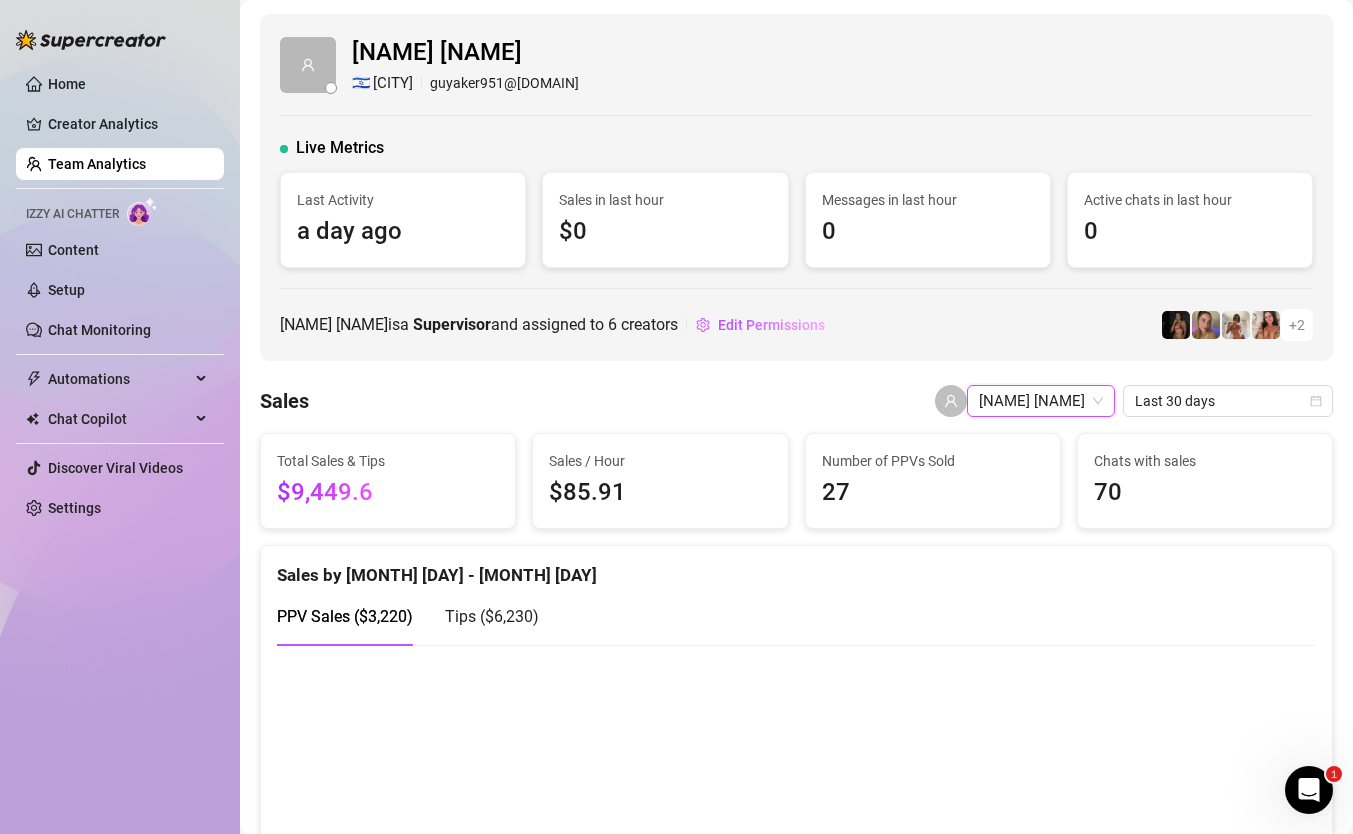 click on "[NAME] [NAME]" at bounding box center [1041, 401] 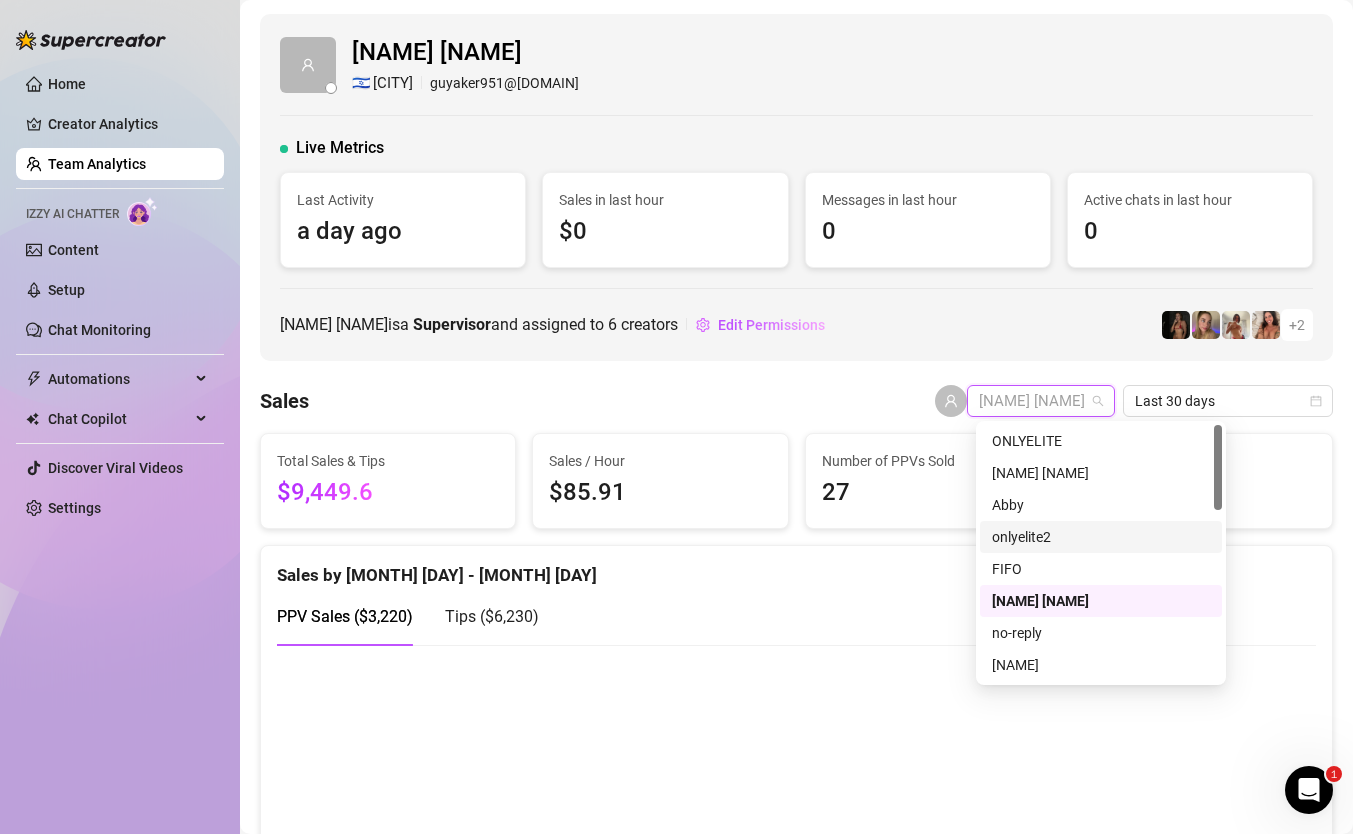 drag, startPoint x: 1057, startPoint y: 479, endPoint x: 1055, endPoint y: 527, distance: 48.04165 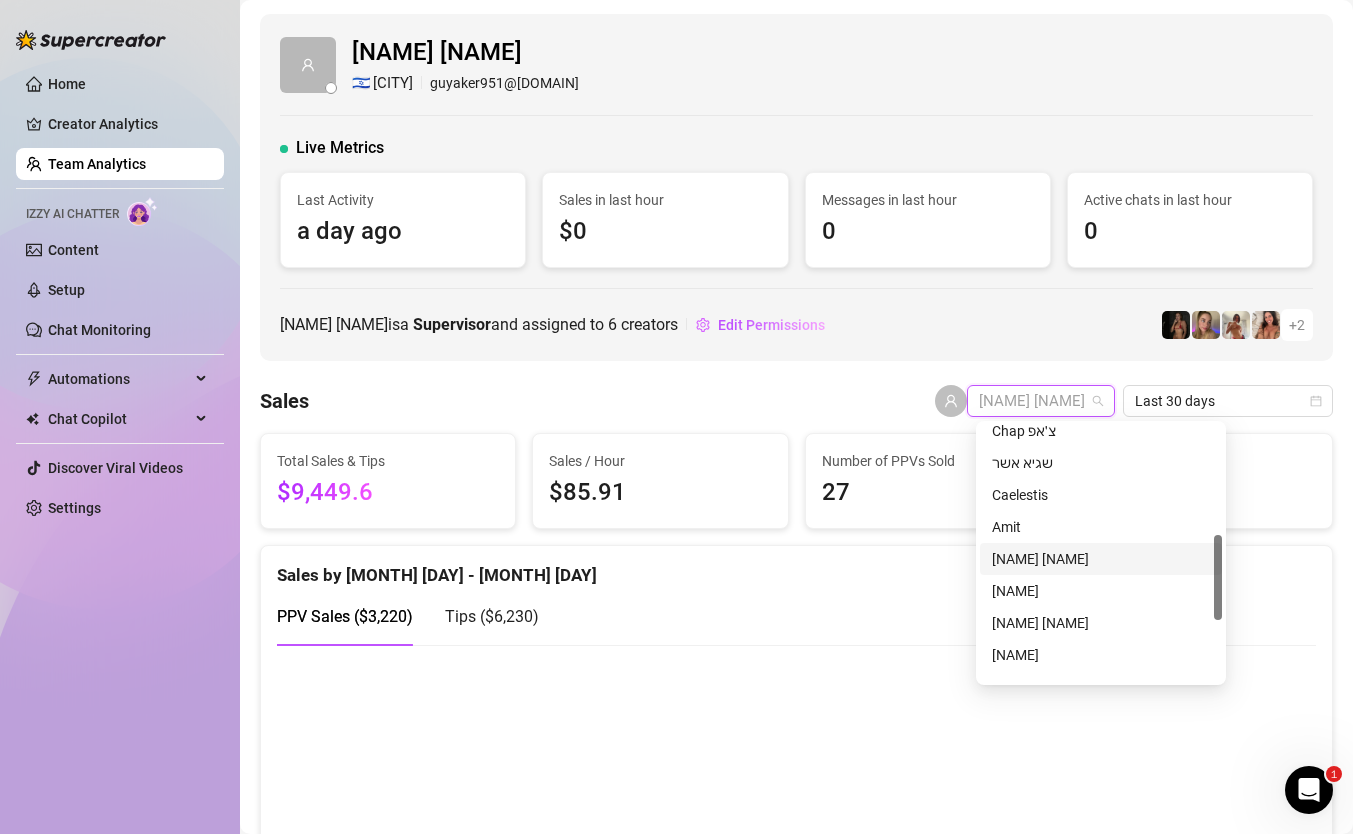 scroll, scrollTop: 330, scrollLeft: 0, axis: vertical 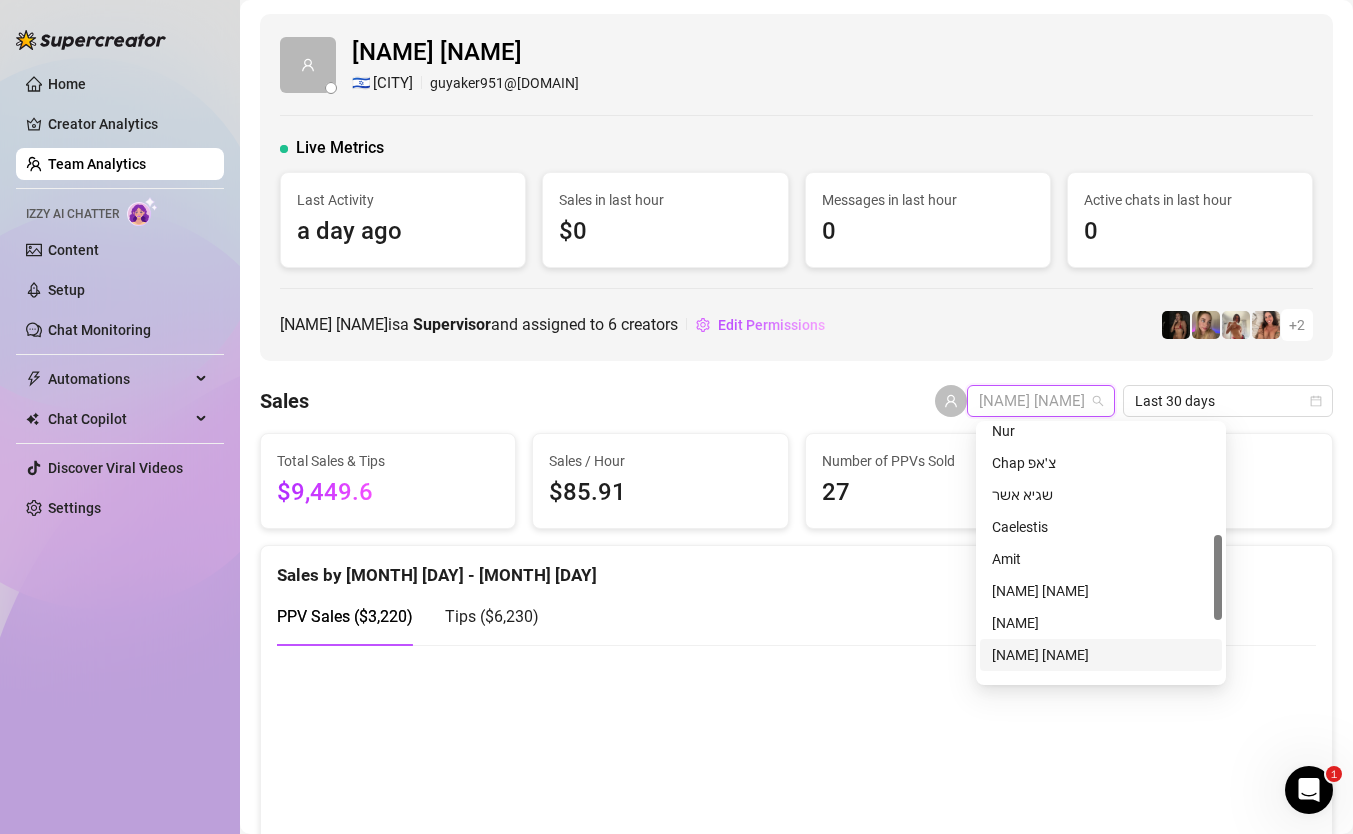 click on "[NAME] [NAME]" at bounding box center [1101, 655] 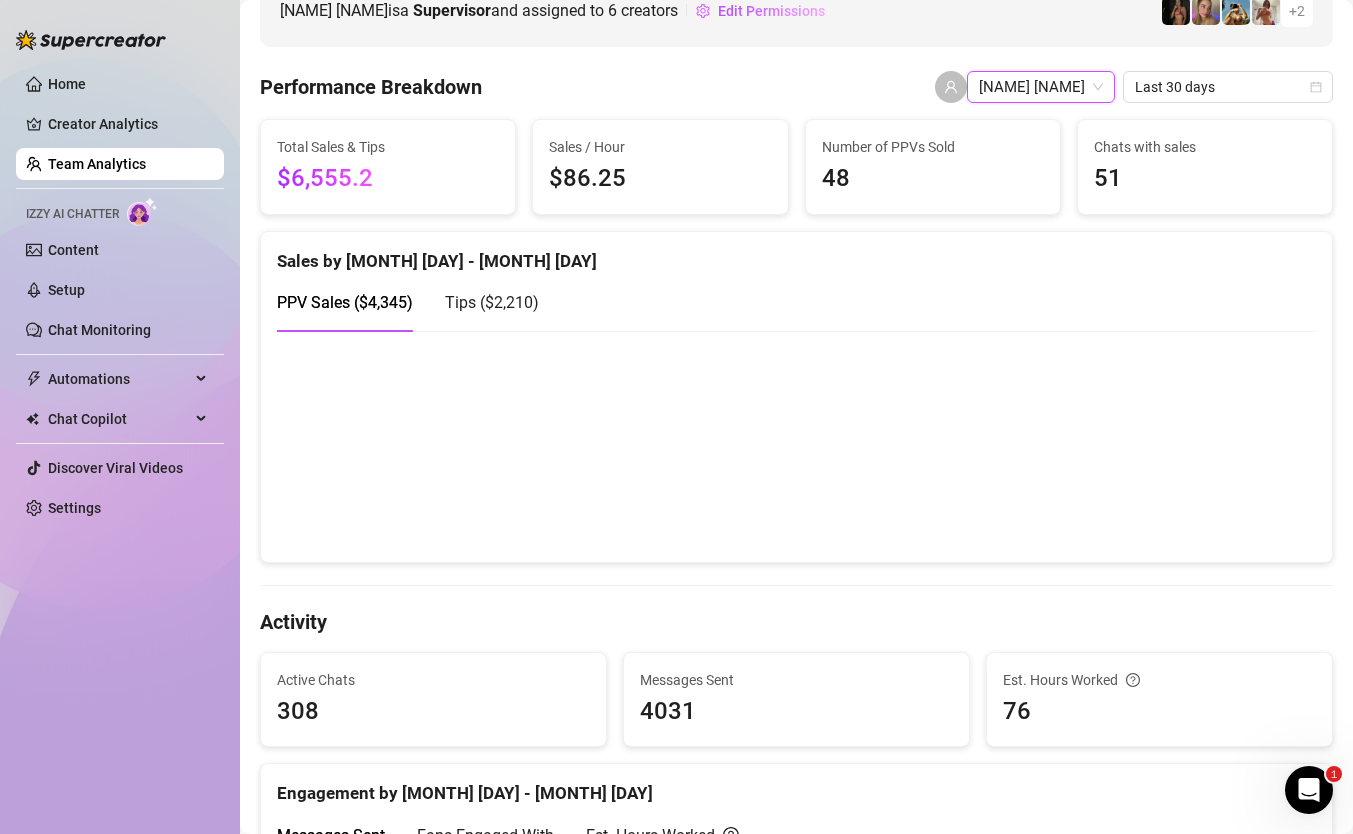 scroll, scrollTop: 0, scrollLeft: 0, axis: both 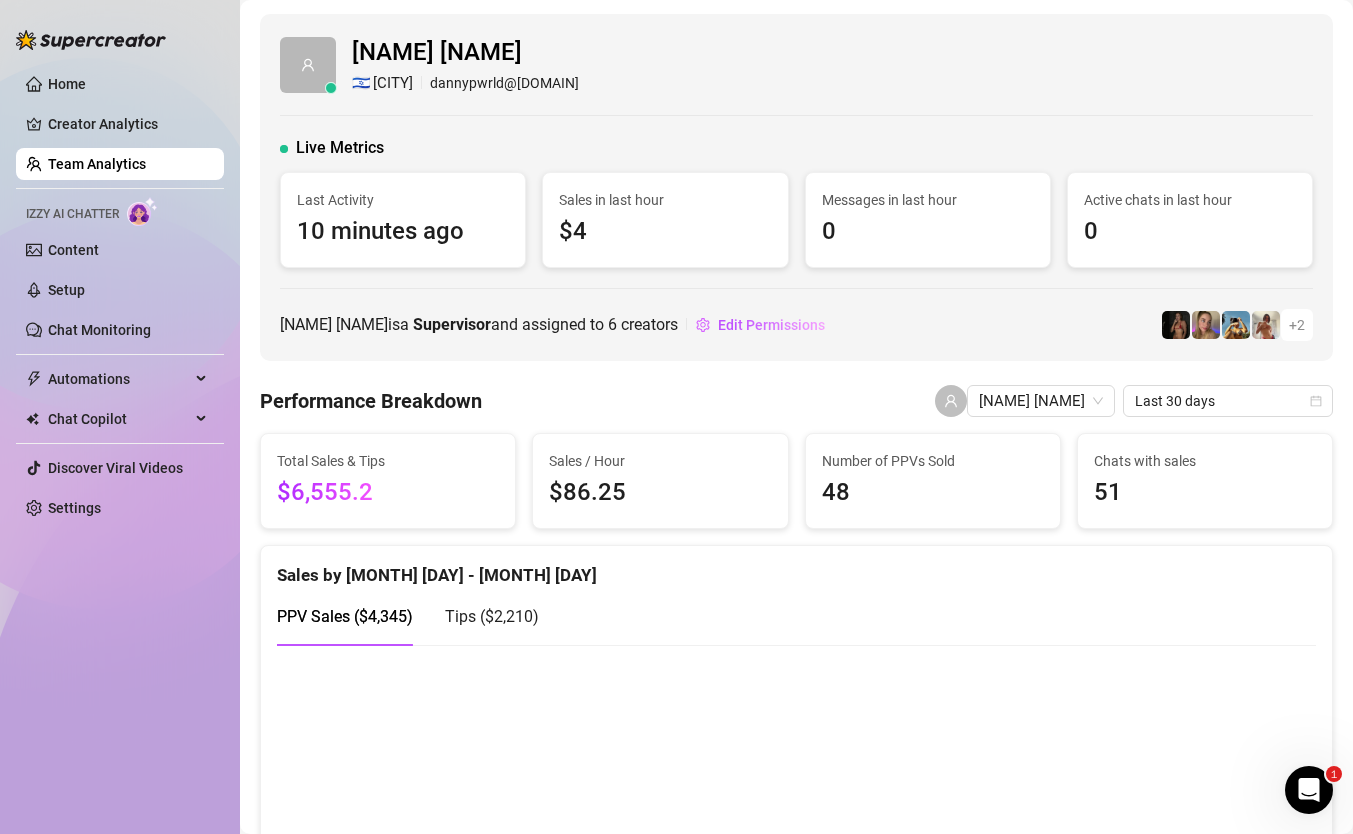 click on "[NAME] [NAME] [CITY] [NAME]@[DOMAIN] Live Metrics Last Activity 10 minutes ago Sales in last hour $[PRICE] Messages in last hour 0 Active chats in last hour 0 [NAME] [NAME] is a Supervisor and assigned to 6 creators Edit Permissions + 2 Performance Breakdown [NAME] [NAME] Last 30 days Total Sales & Tips $[PRICE] Sales / Hour $[PRICE] Number of PPVs Sold 48 Chats with sales 51 Sales by [MONTH] [DAY] - [MONTH] [DAY] PPV Sales ( $[PRICE] ) Tips ( $[PRICE] ) Activity Active Chats 308 Messages Sent 4031 Est. Hours Worked 76 Engagement by [MONTH] [DAY] - [MONTH] [DAY] Messages Sent Fans Engaged With Est. Hours Worked Messages Breakdown Last 24 hours Messages PPVs Account Message Media Price When Sent When Purchased [NAME] נדבר מחר גמורה Free [MONTH] [DAY], [TIME] — View Chat [NAME] 😂😂 Free [MONTH] [DAY], [TIME] — View Chat [NAME] אכן Free [MONTH] [DAY], [TIME] — View Chat [NAME] hi Free [MONTH] [DAY], [TIME] — View Chat [NAME] למה לא צילמת? Free [MONTH] [DAY], [TIME] — View Chat [NAME] 4 Free — View Chat" at bounding box center [796, 2028] 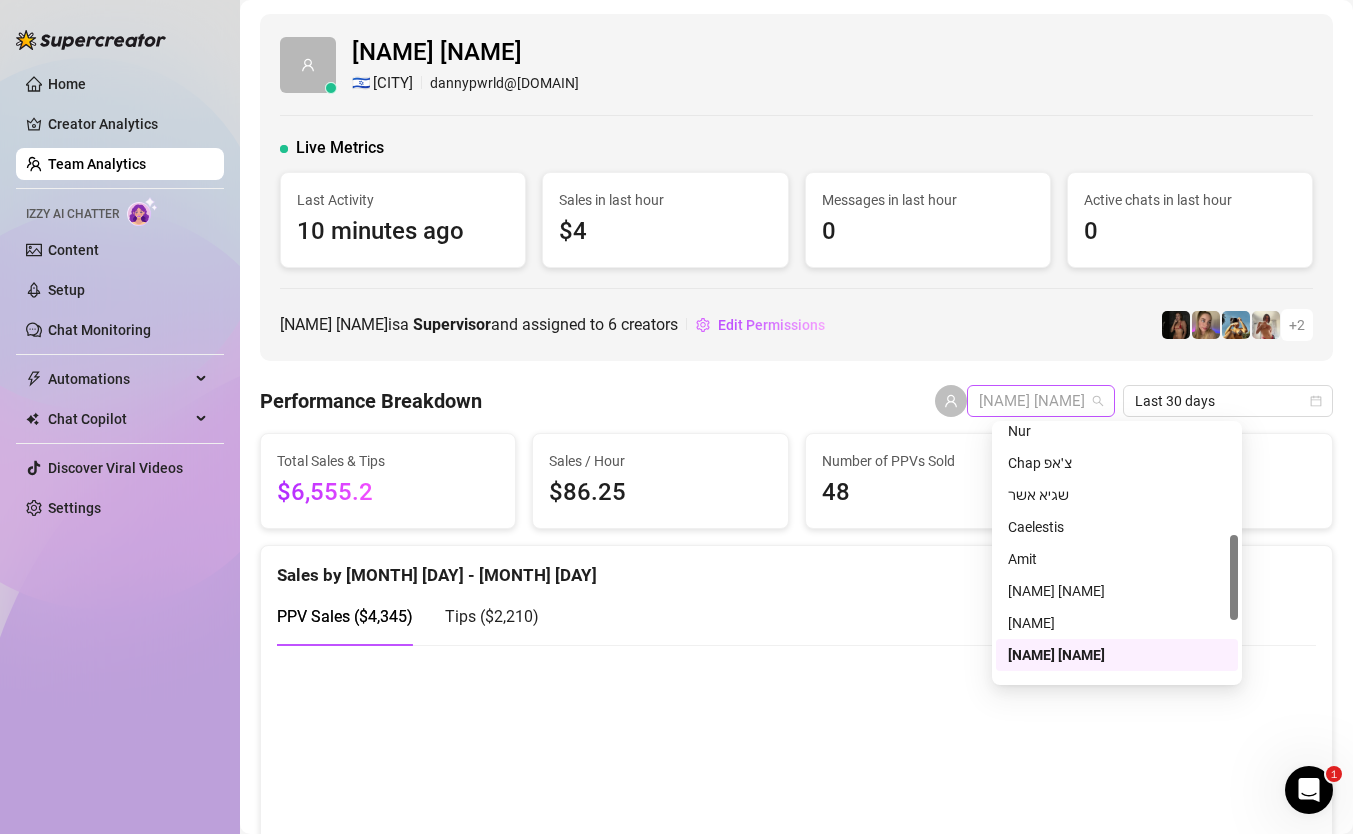 click on "[NAME] [NAME]" at bounding box center [1041, 401] 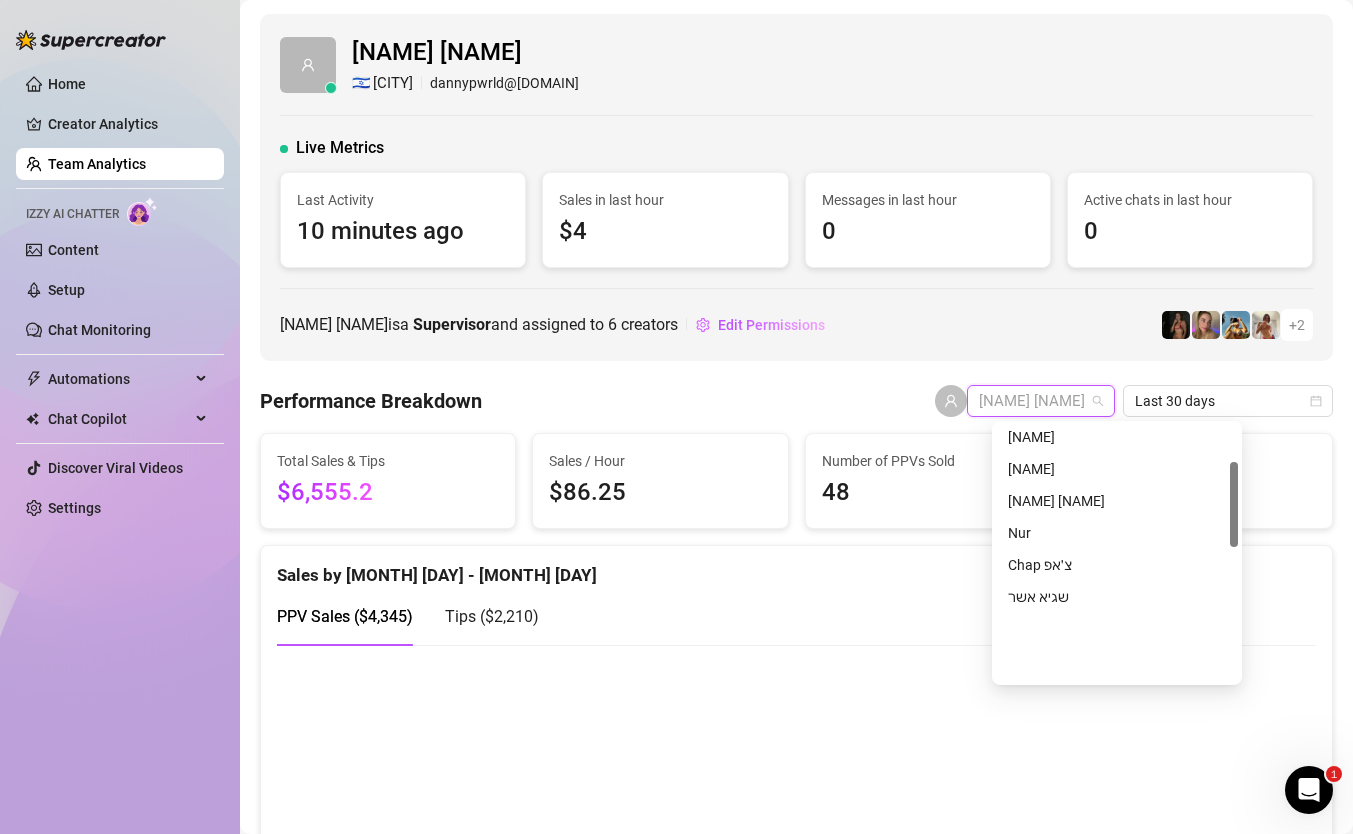 scroll, scrollTop: 0, scrollLeft: 0, axis: both 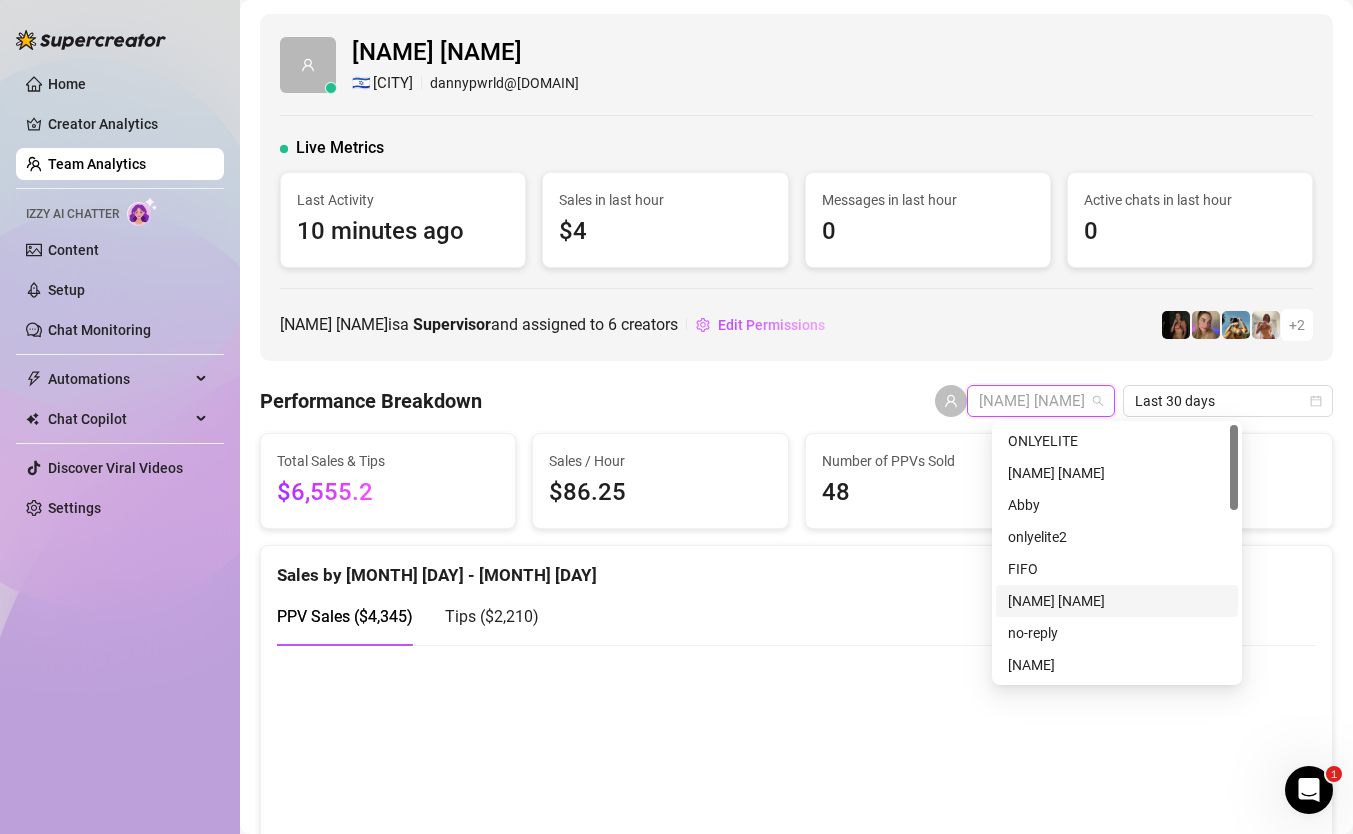 click on "[NAME] [NAME]" at bounding box center (1117, 601) 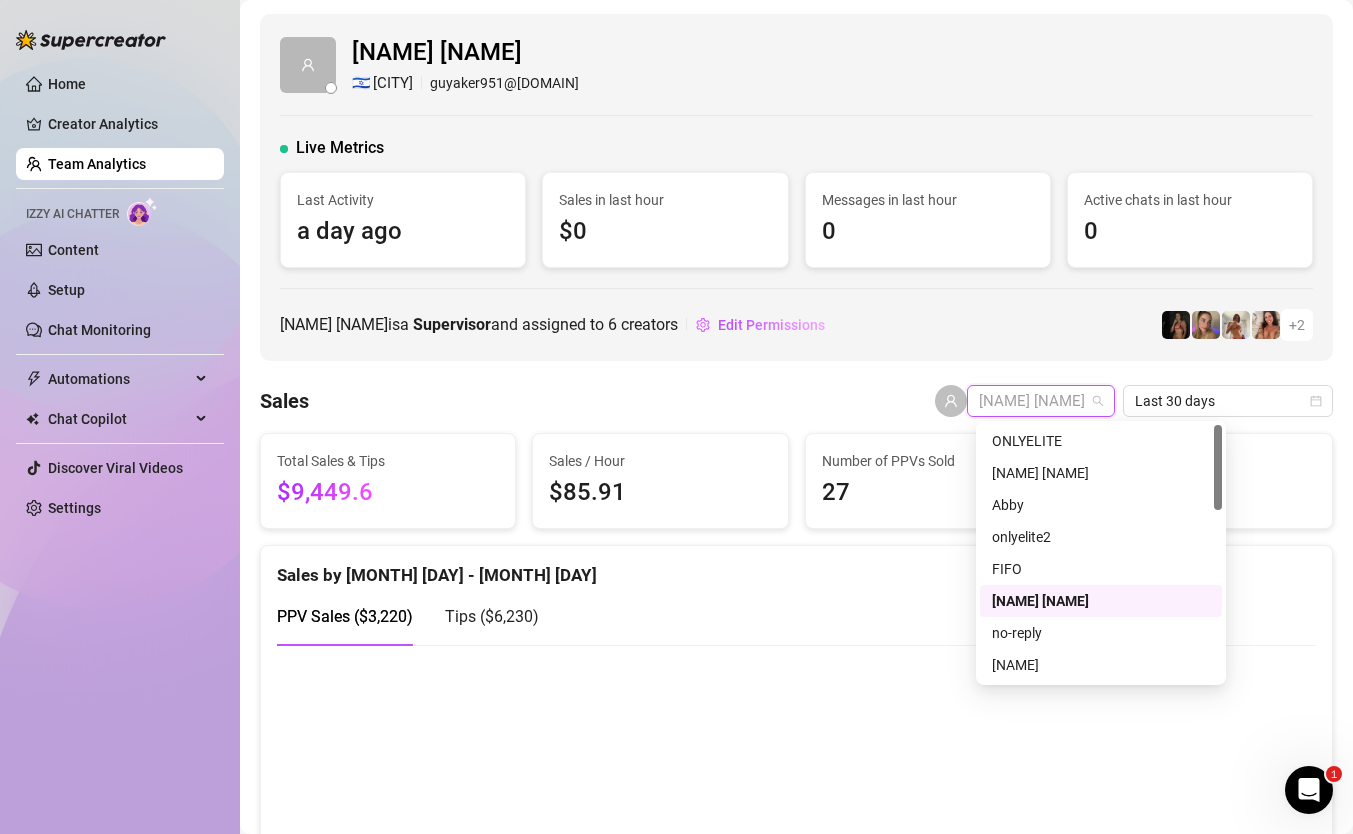 click on "[NAME] [NAME]" at bounding box center [1041, 401] 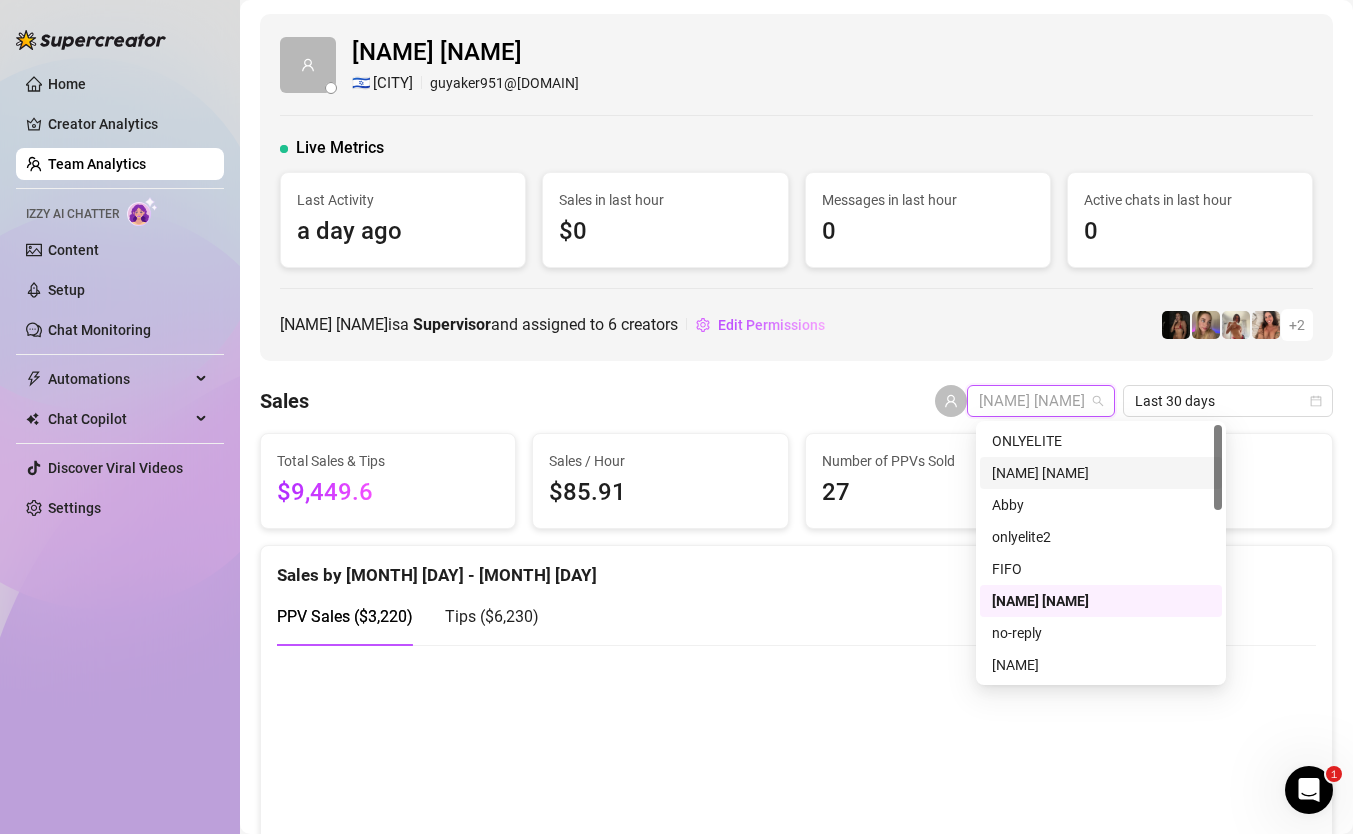 click on "[NAME] [NAME]" at bounding box center [1101, 473] 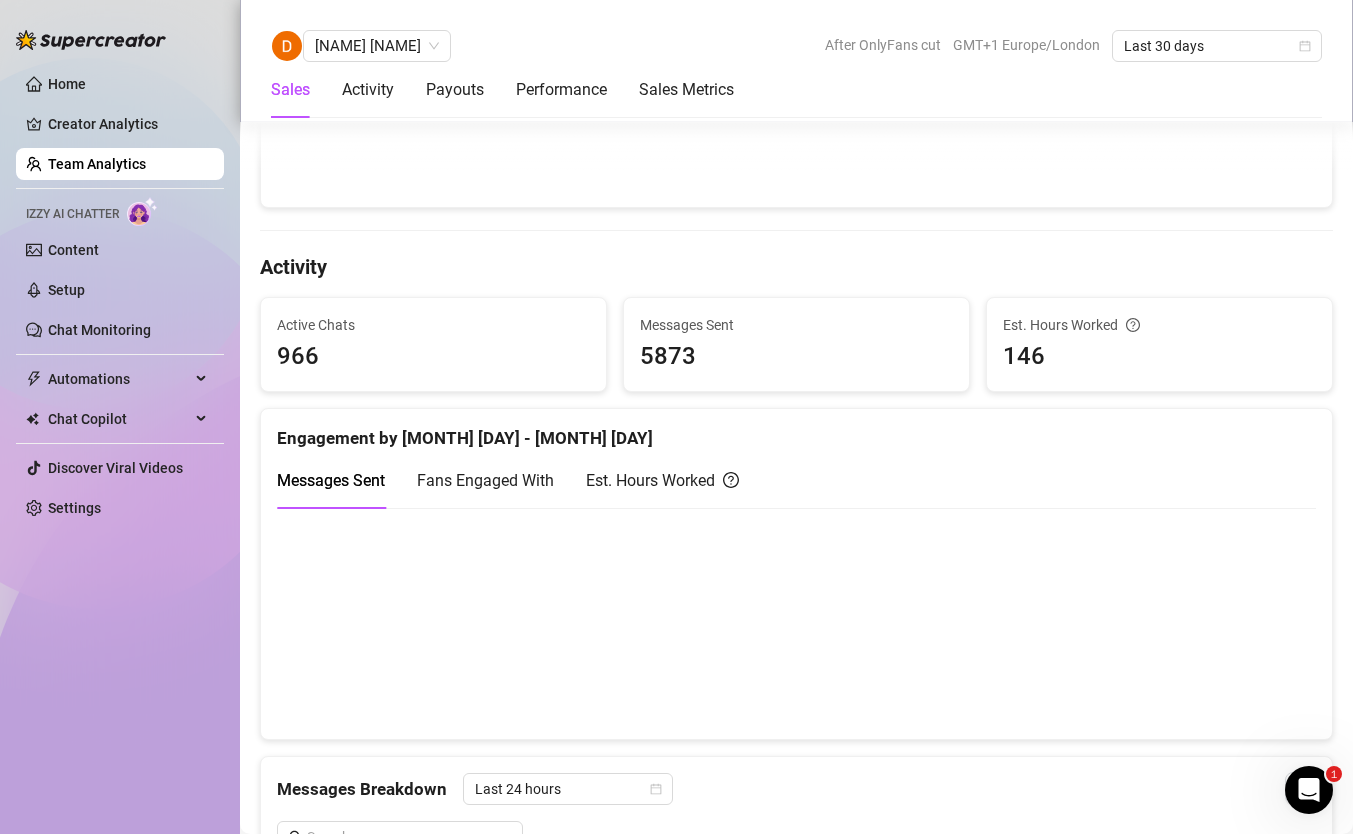 scroll, scrollTop: 0, scrollLeft: 0, axis: both 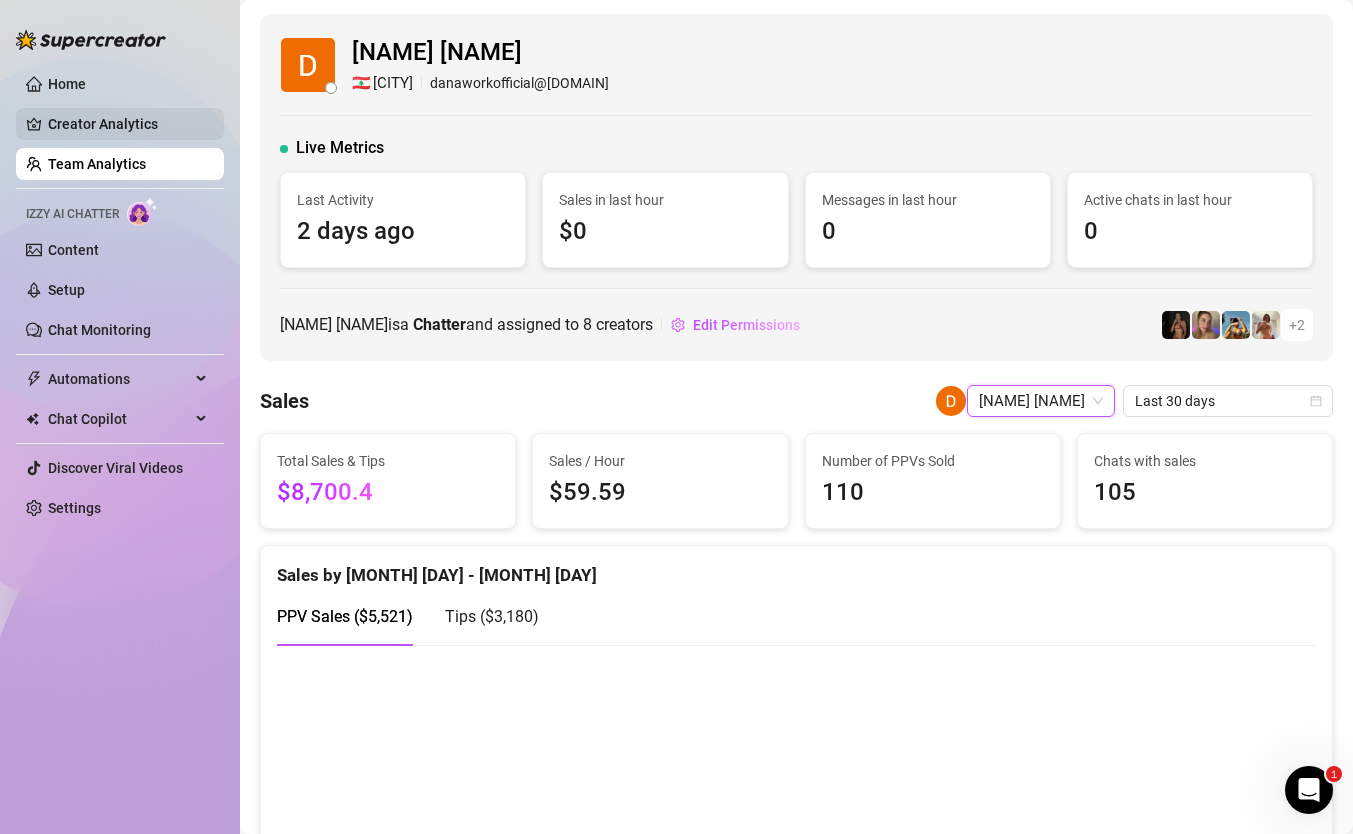 click on "Creator Analytics" at bounding box center [128, 124] 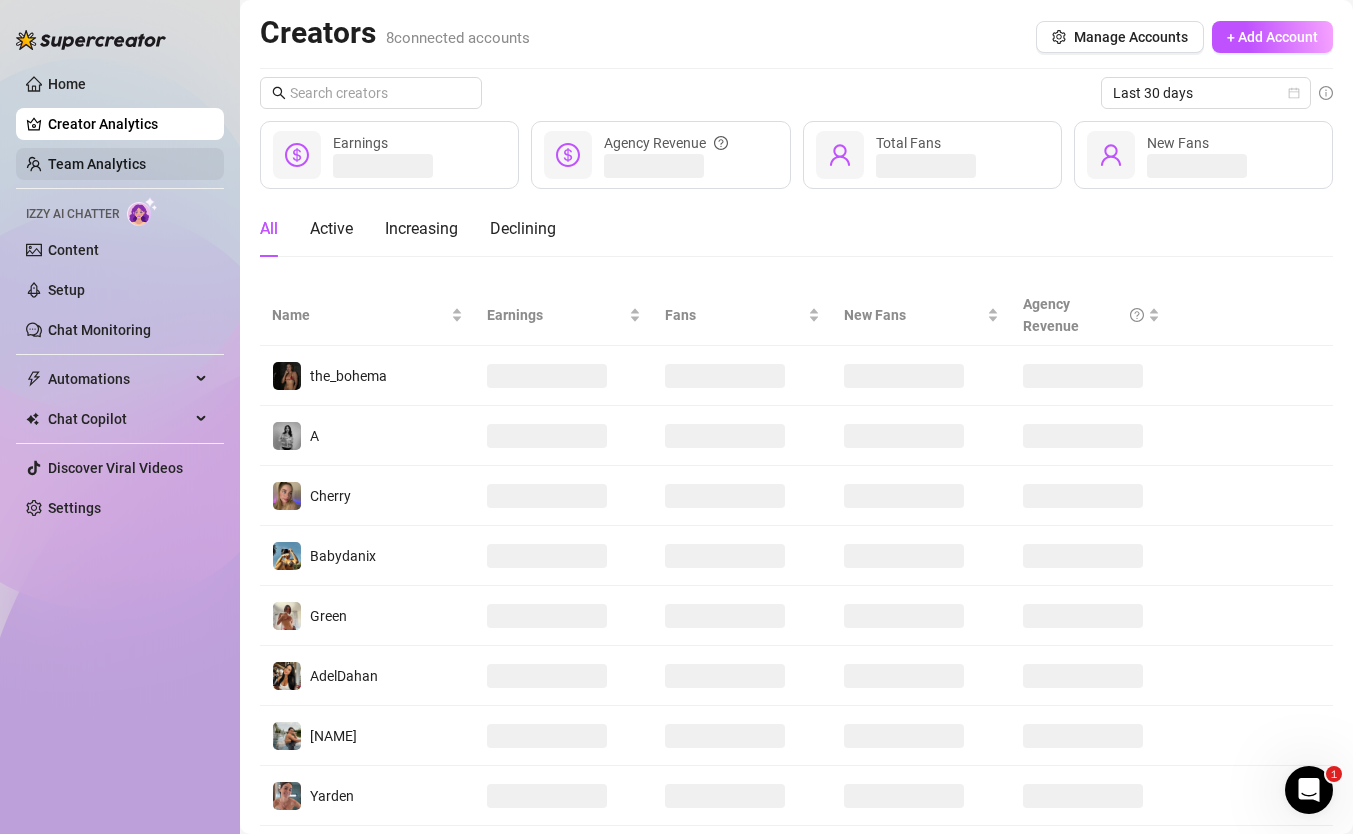 click on "Team Analytics" at bounding box center (97, 164) 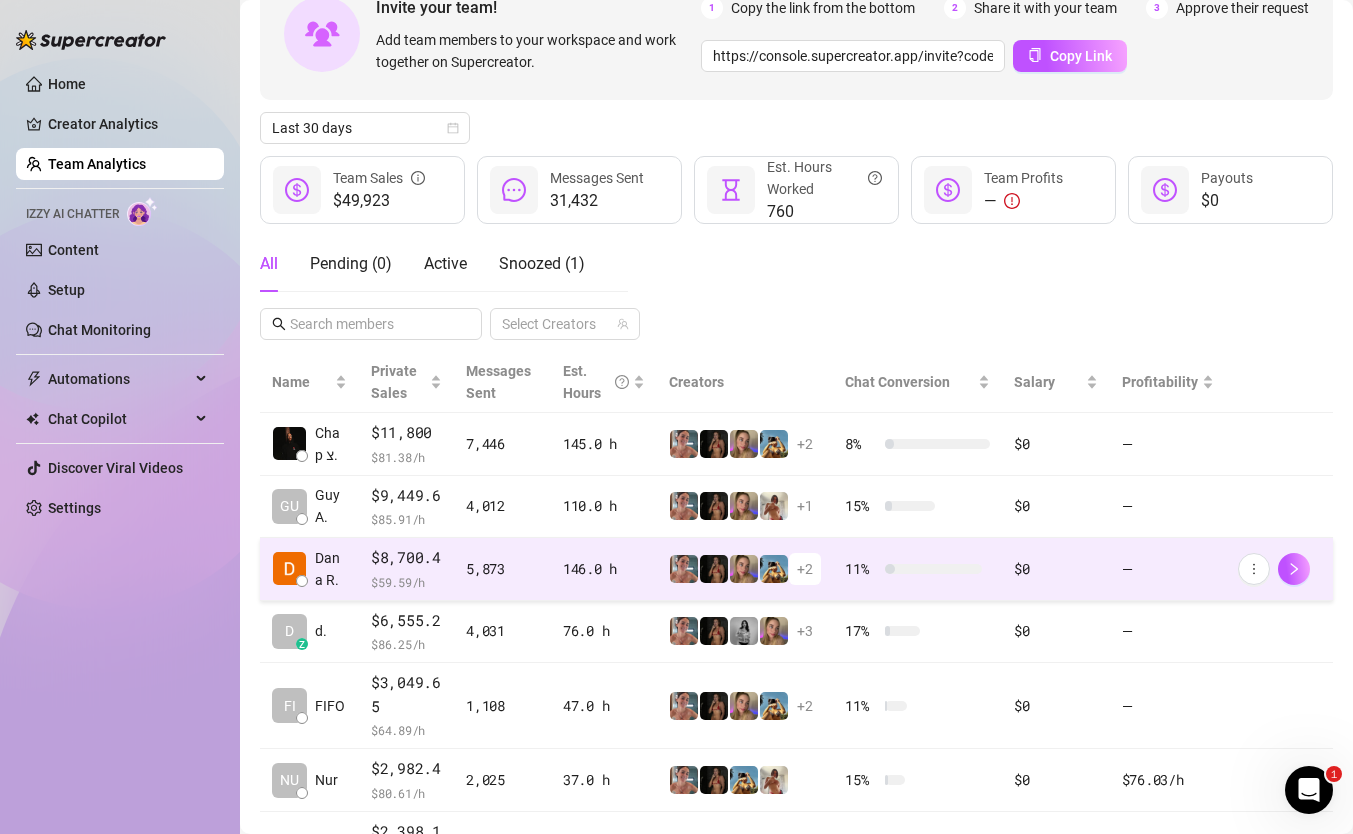 scroll, scrollTop: 188, scrollLeft: 0, axis: vertical 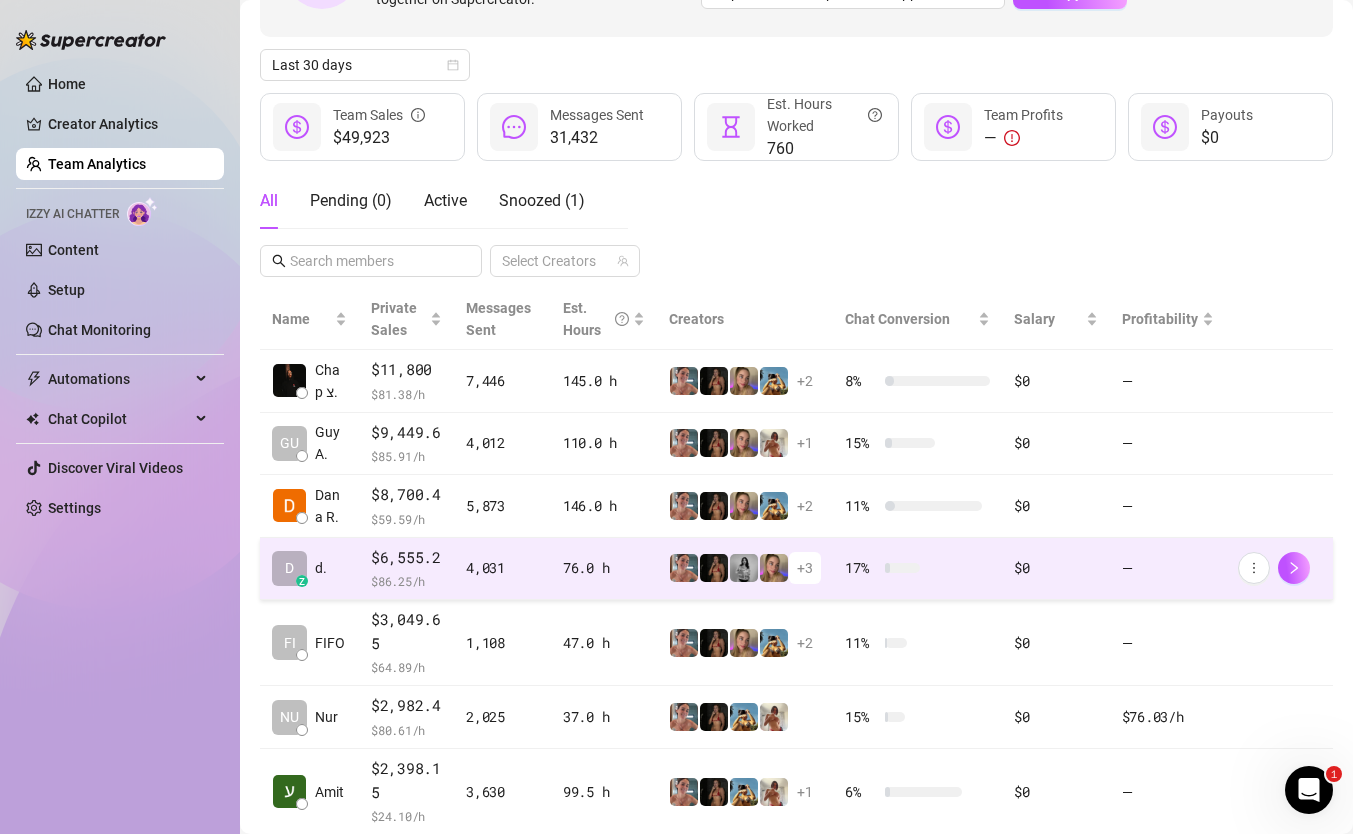 click on "4,031" at bounding box center (502, 568) 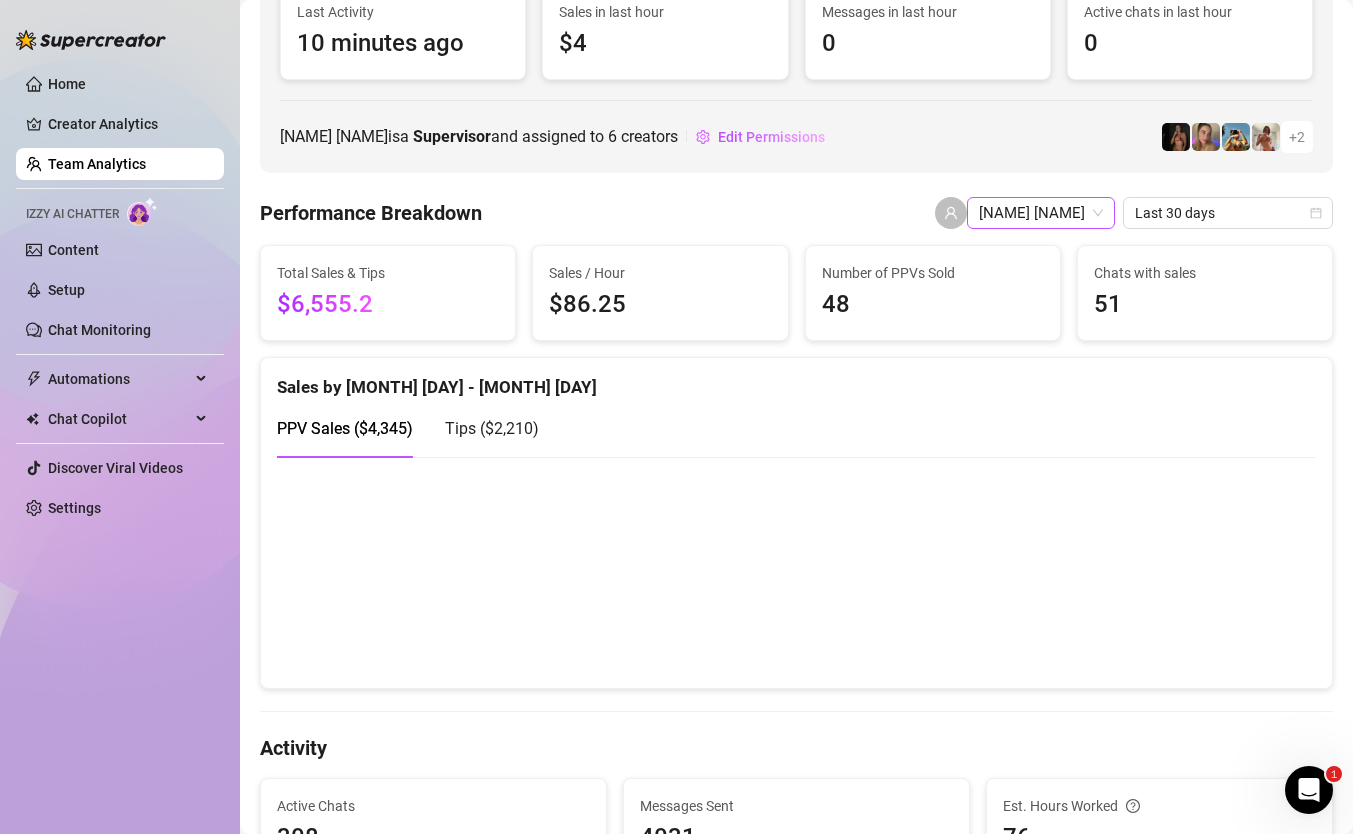 click on "[NAME] [NAME]" at bounding box center [1041, 213] 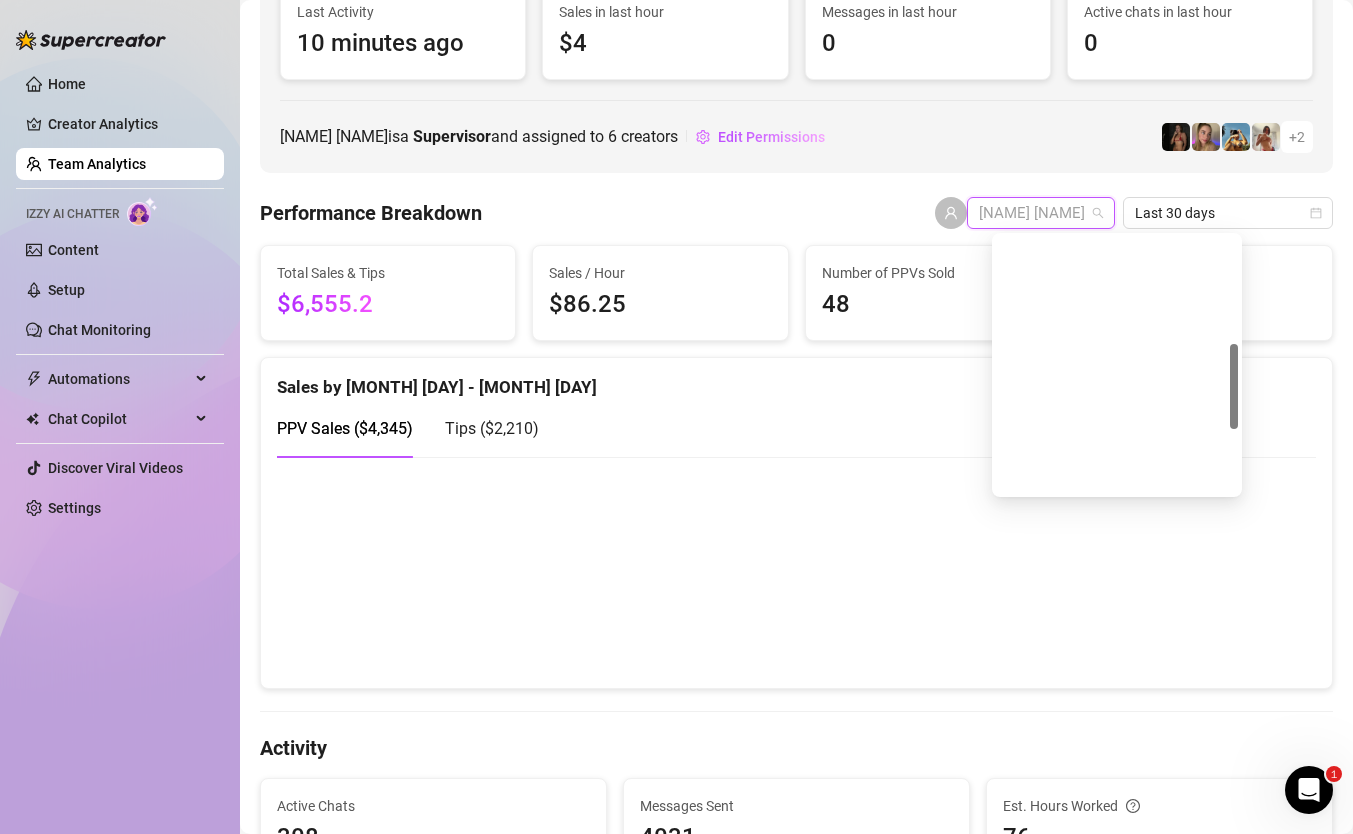 scroll, scrollTop: 320, scrollLeft: 0, axis: vertical 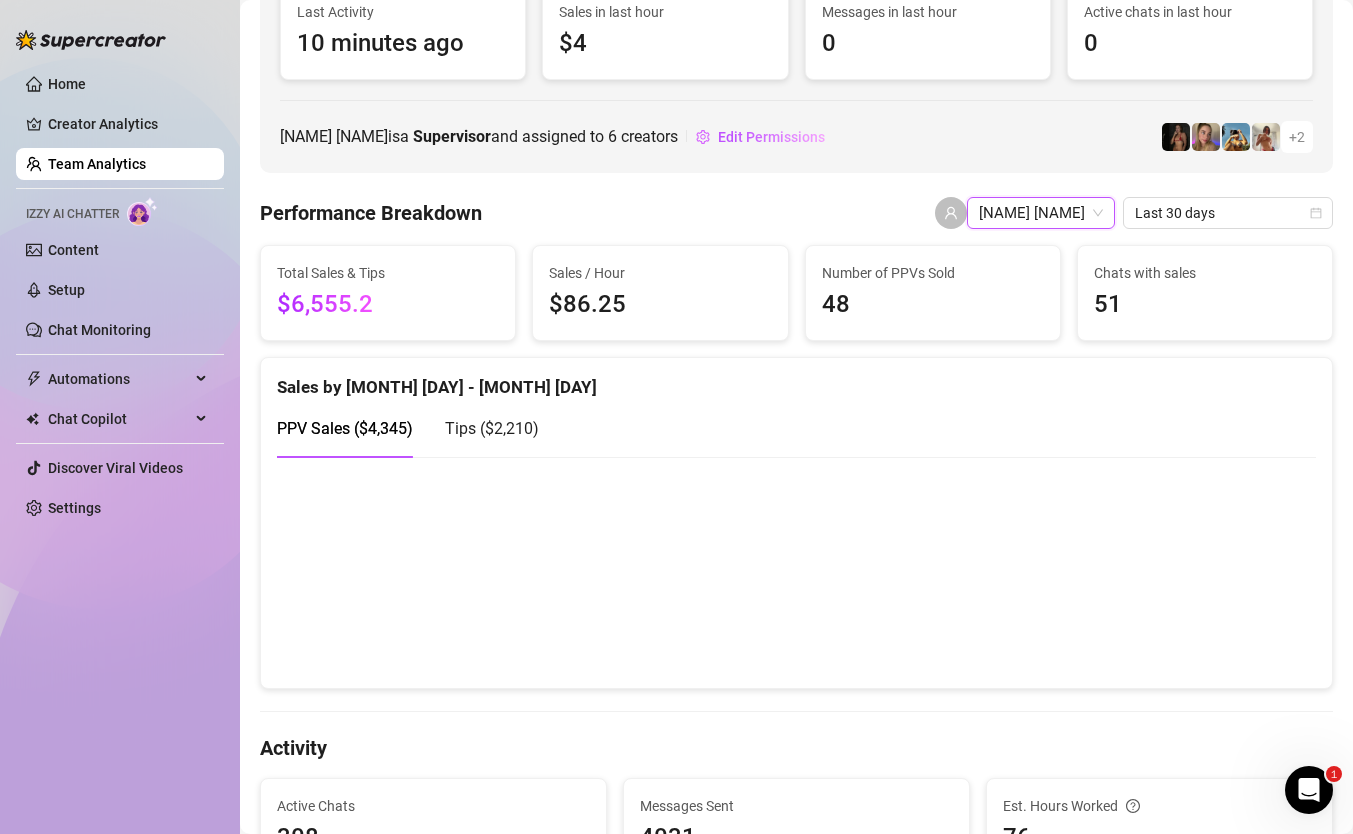 click on "[NAME] [NAME]" at bounding box center (1041, 213) 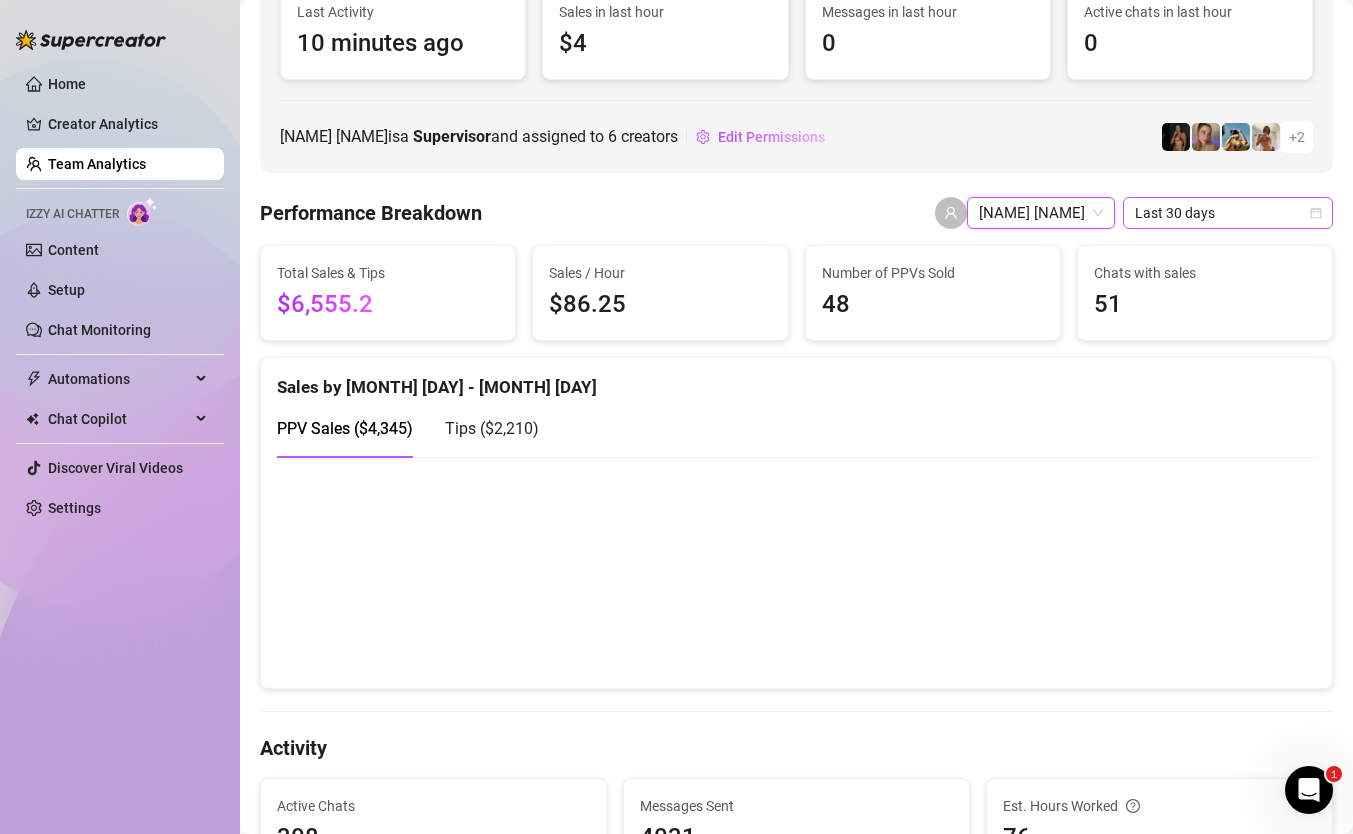click on "Last 30 days" at bounding box center (1228, 213) 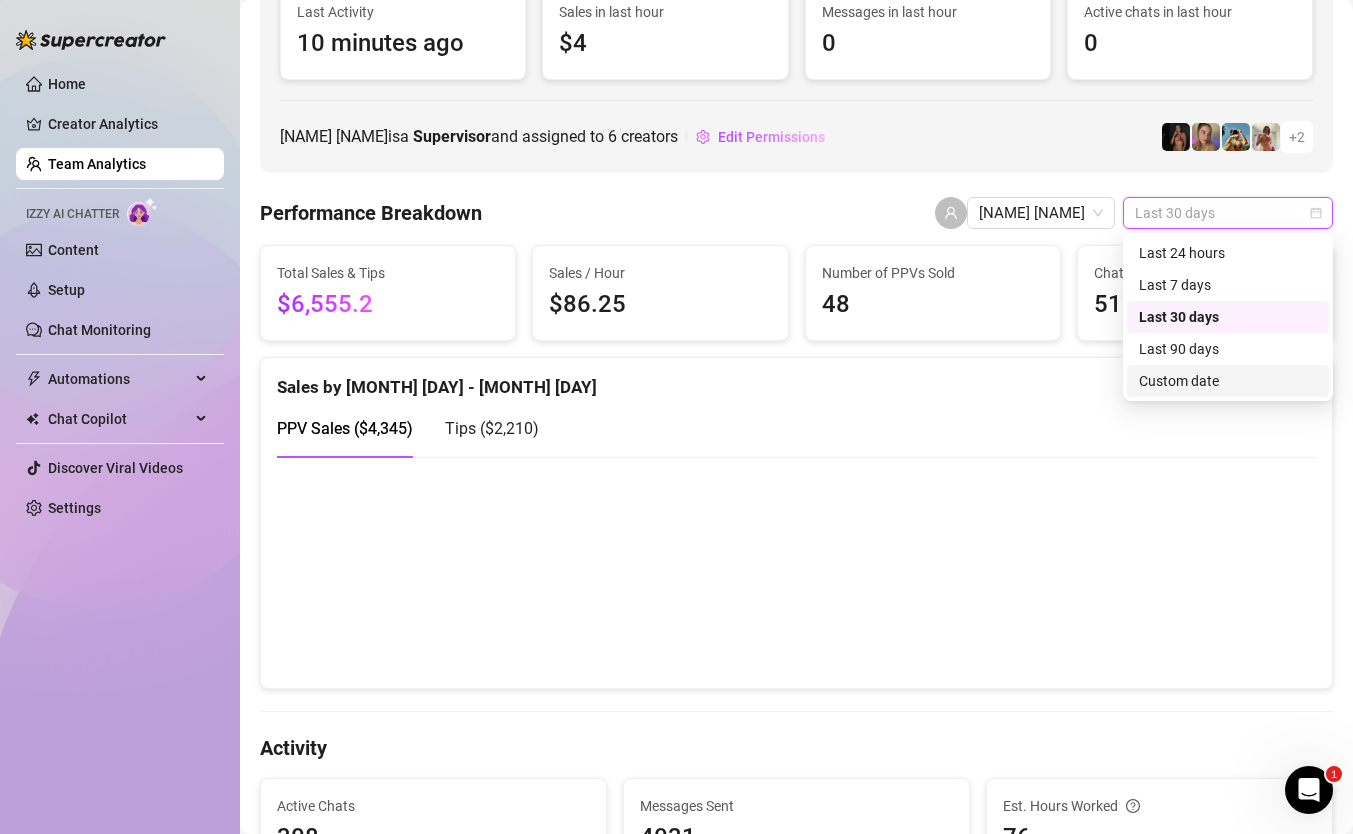 click on "Custom date" at bounding box center (1228, 381) 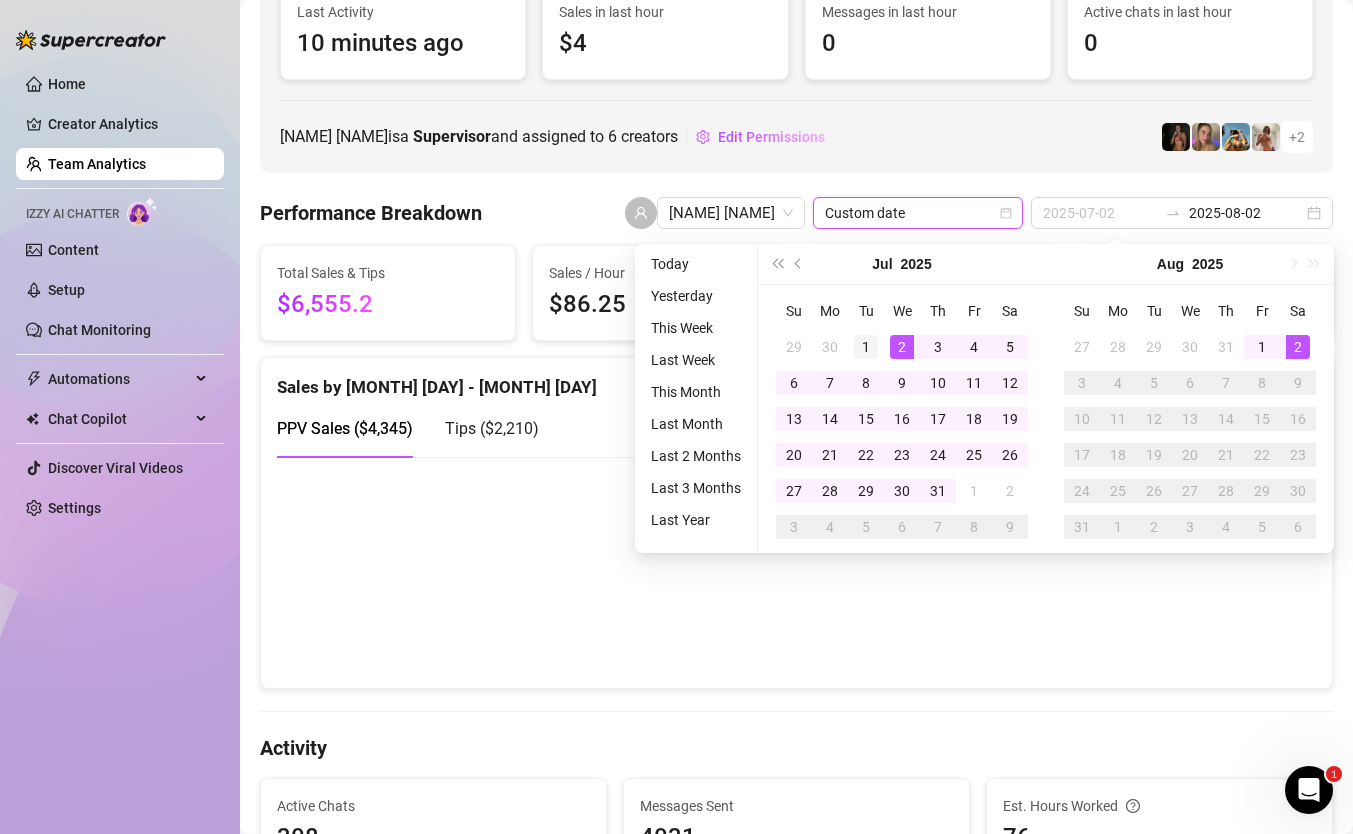 type on "2025-07-01" 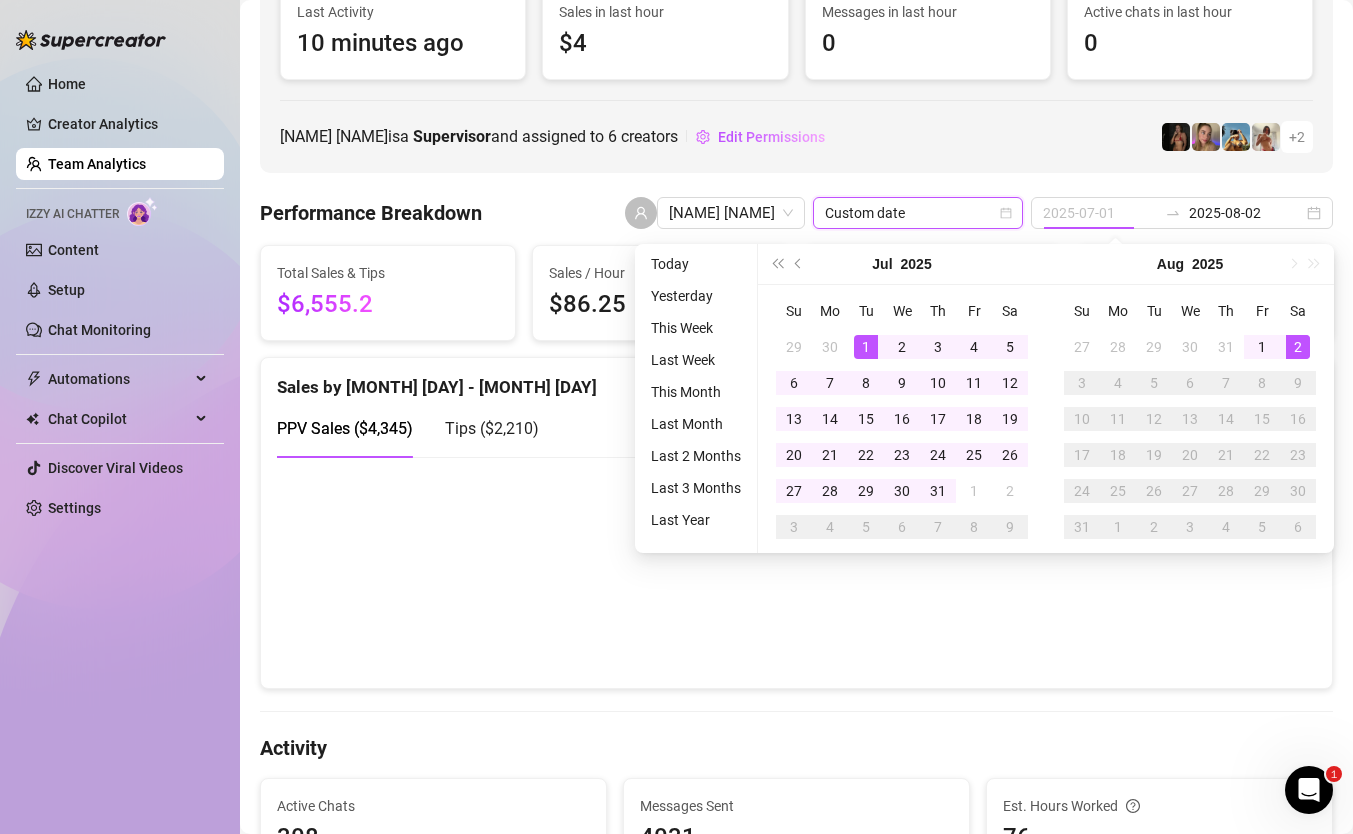 click on "1" at bounding box center (866, 347) 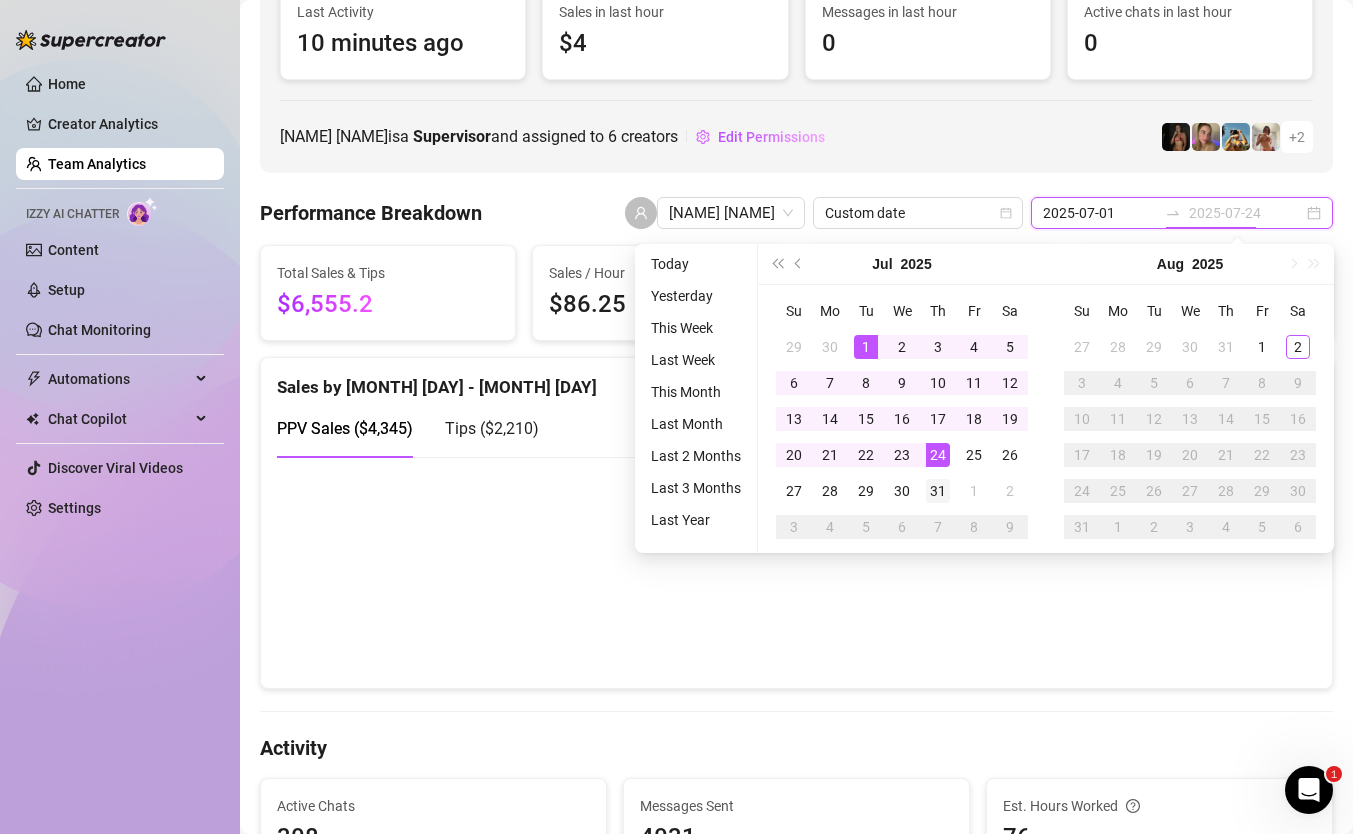 type on "2025-07-31" 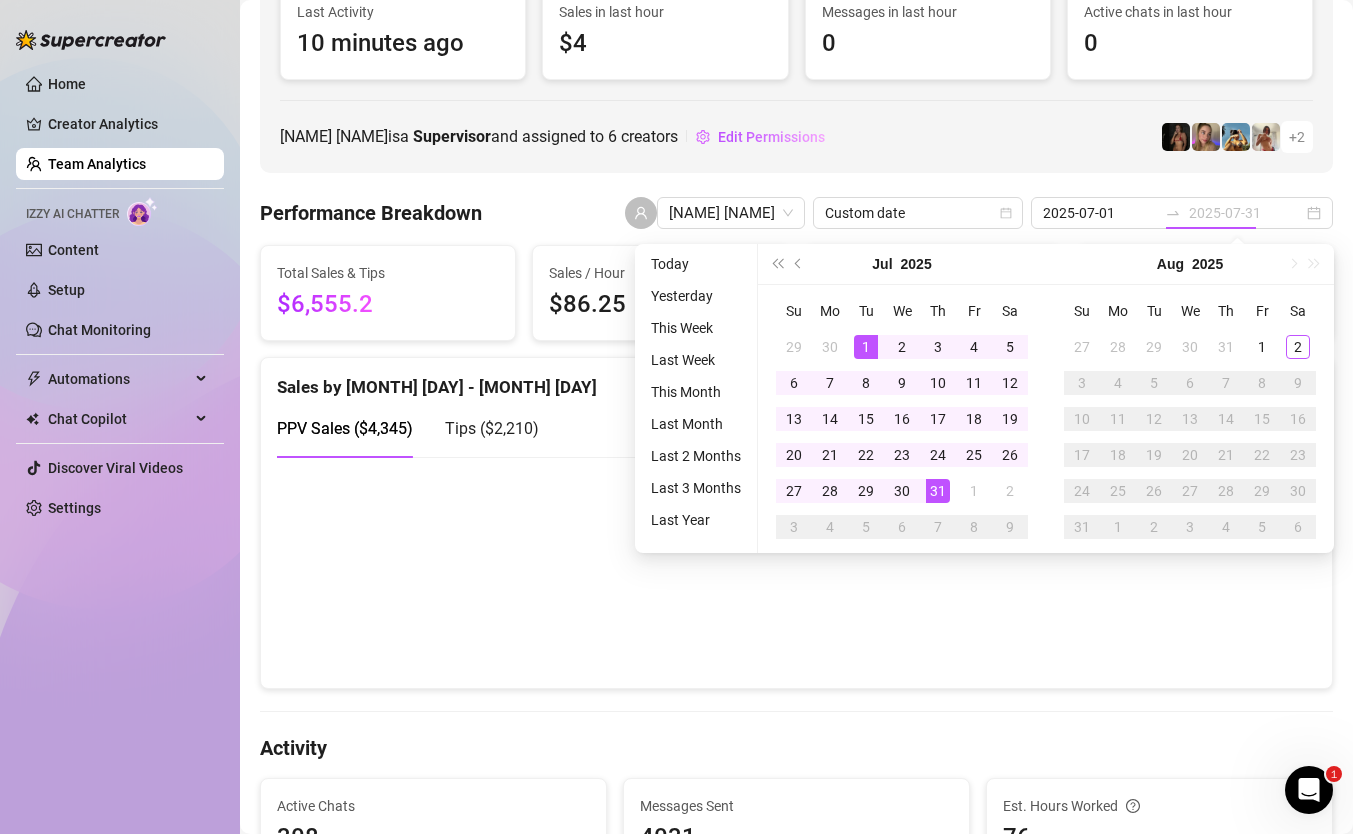 click on "31" at bounding box center [938, 491] 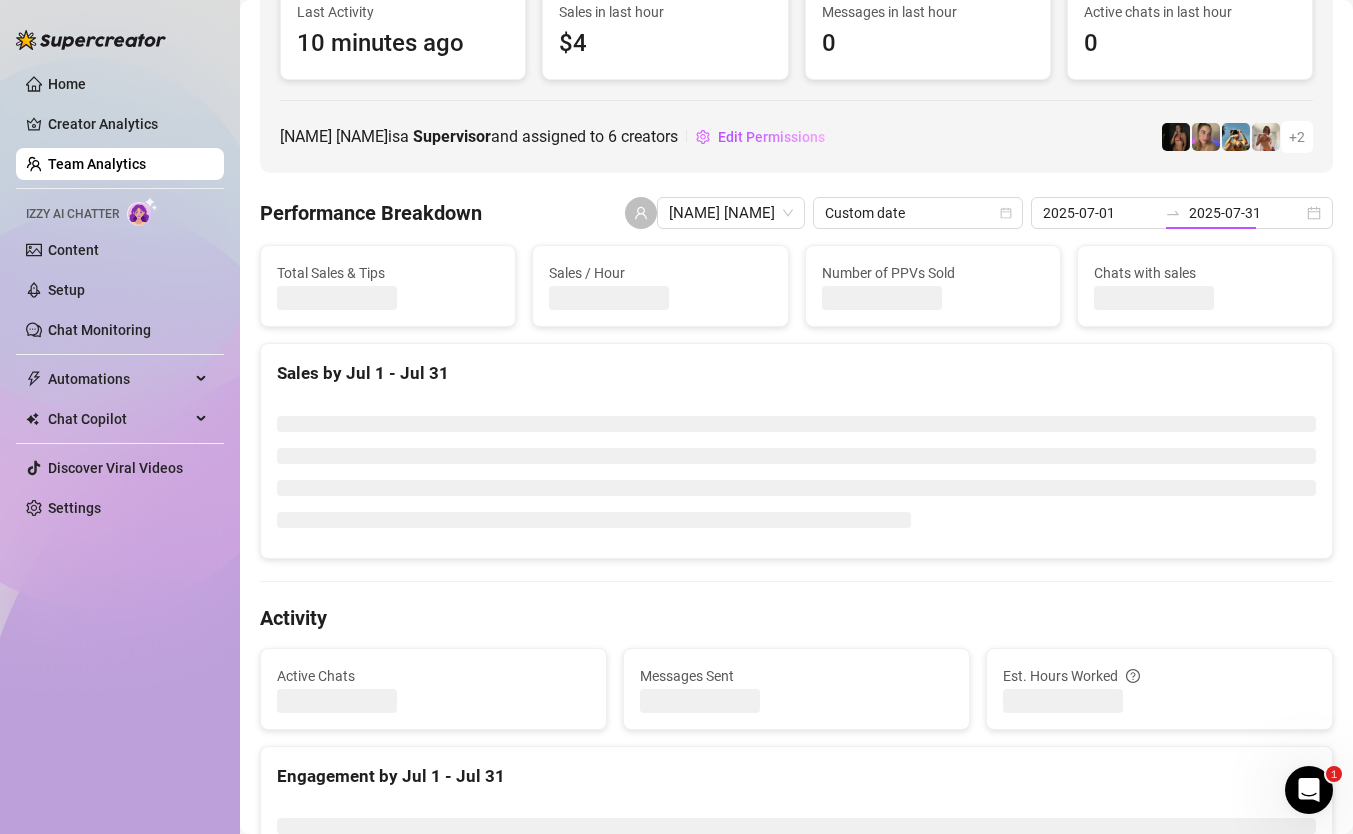 type on "2025-07-01" 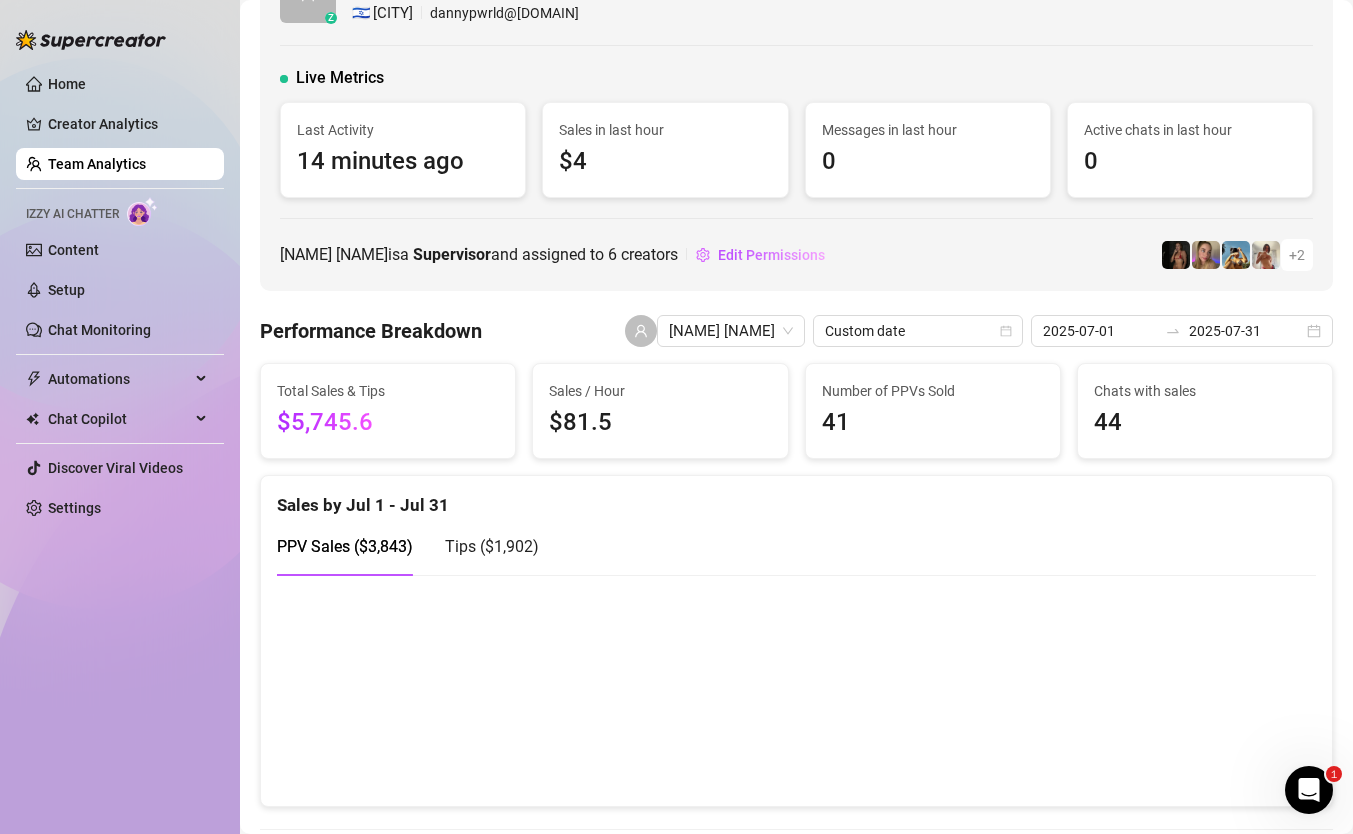 scroll, scrollTop: 0, scrollLeft: 0, axis: both 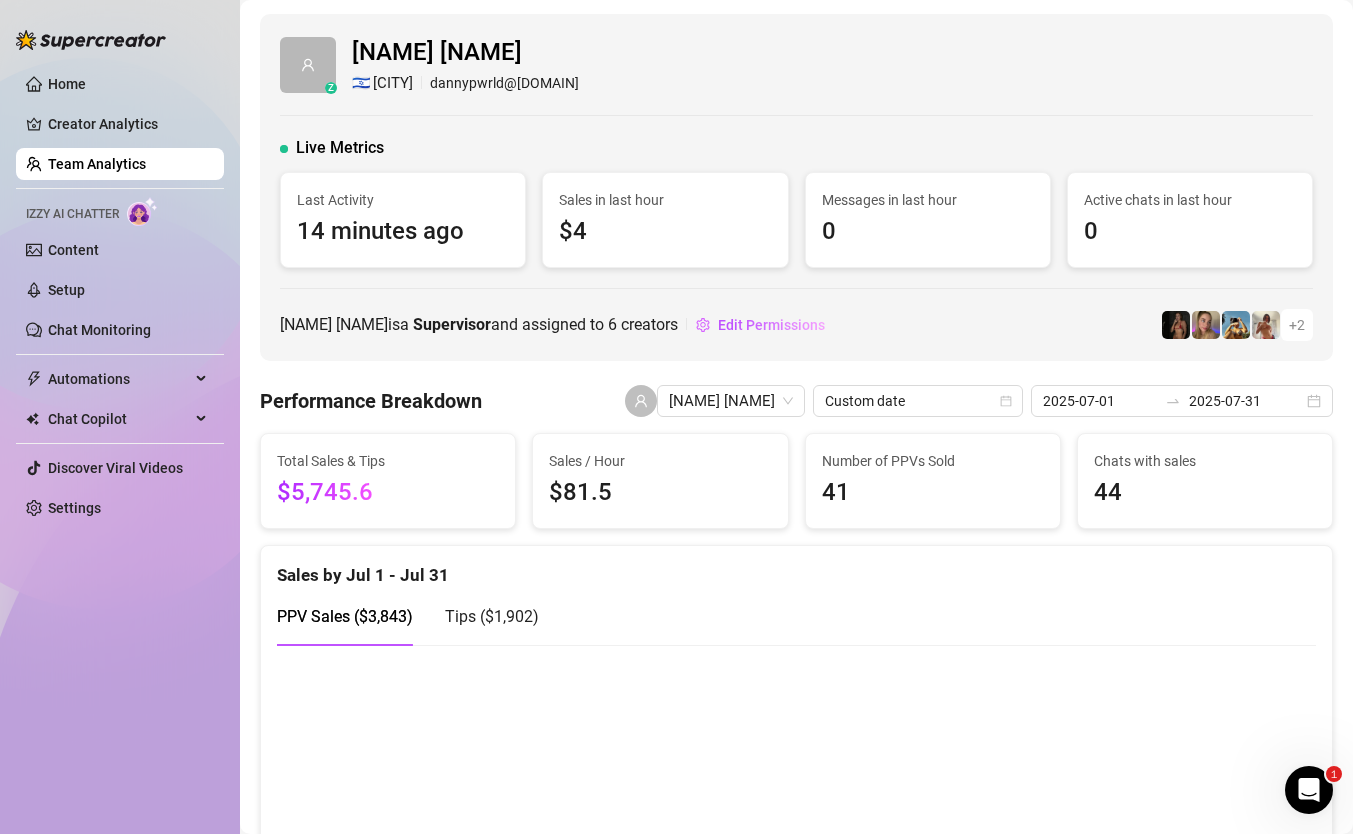 click on "$5,745.6" at bounding box center (388, 493) 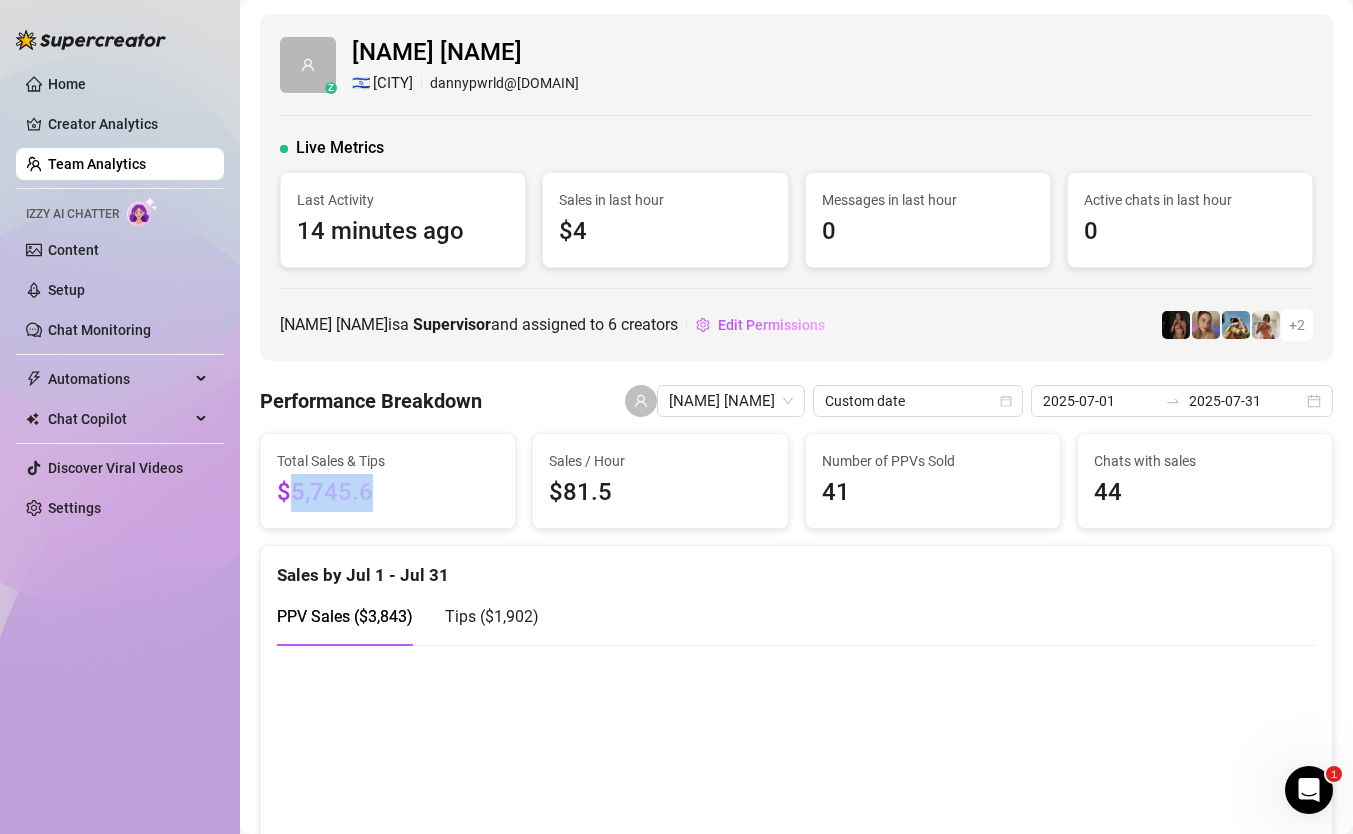click on "$5,745.6" at bounding box center (388, 493) 